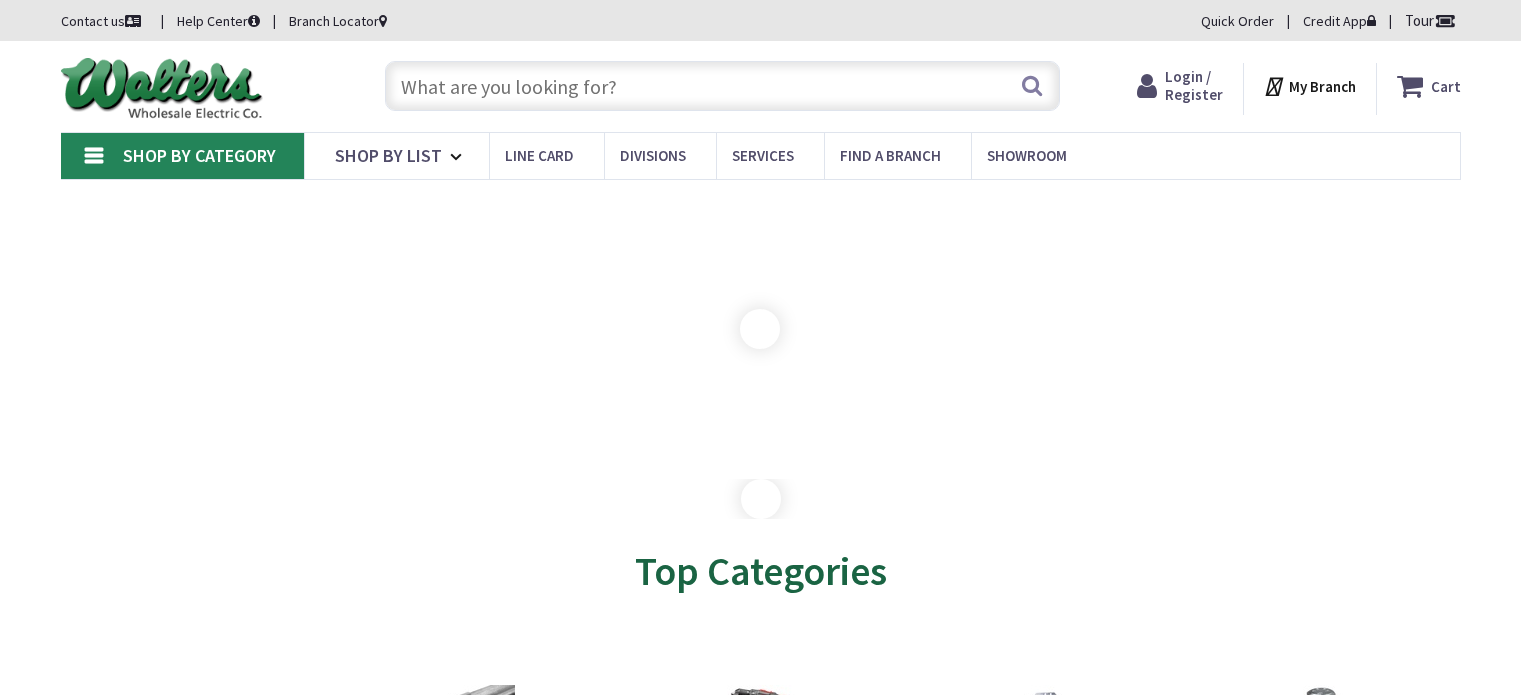 scroll, scrollTop: 0, scrollLeft: 0, axis: both 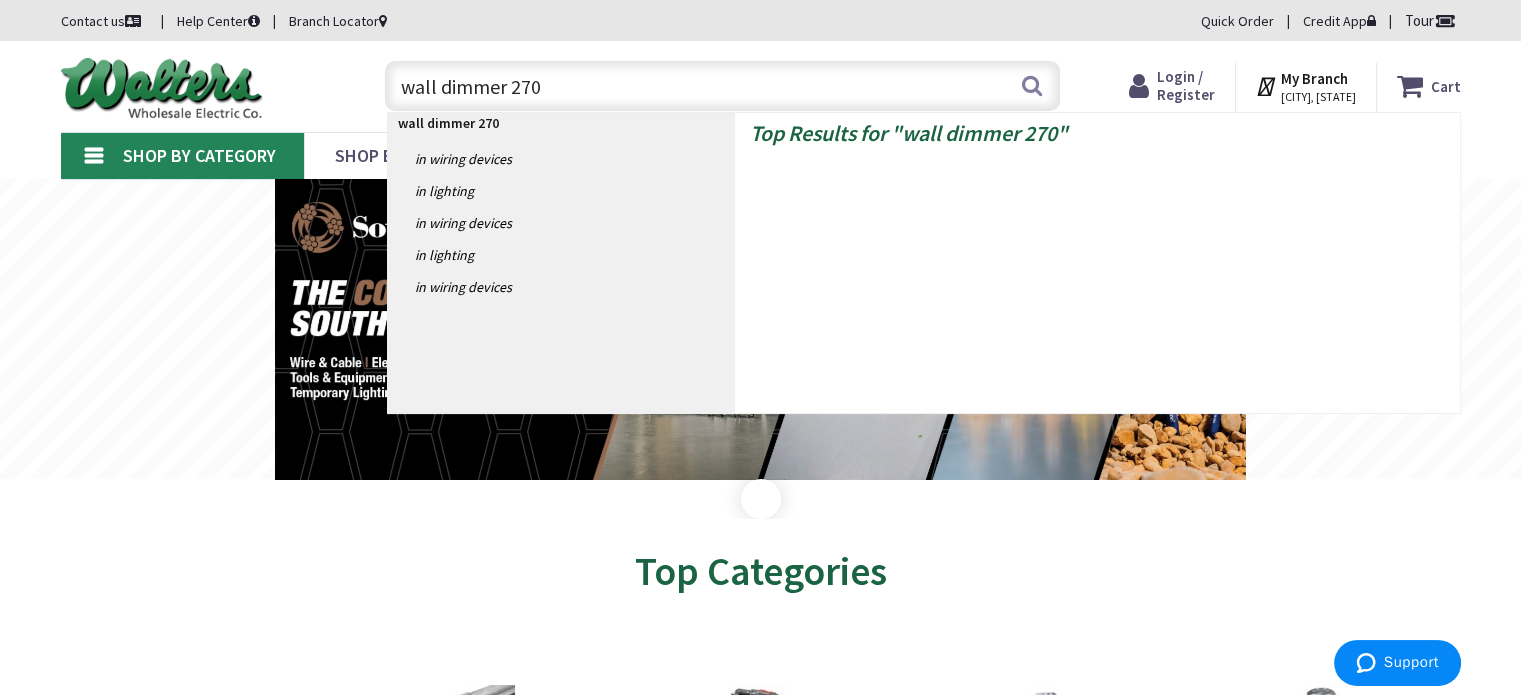 type on "wall dimmer 270v" 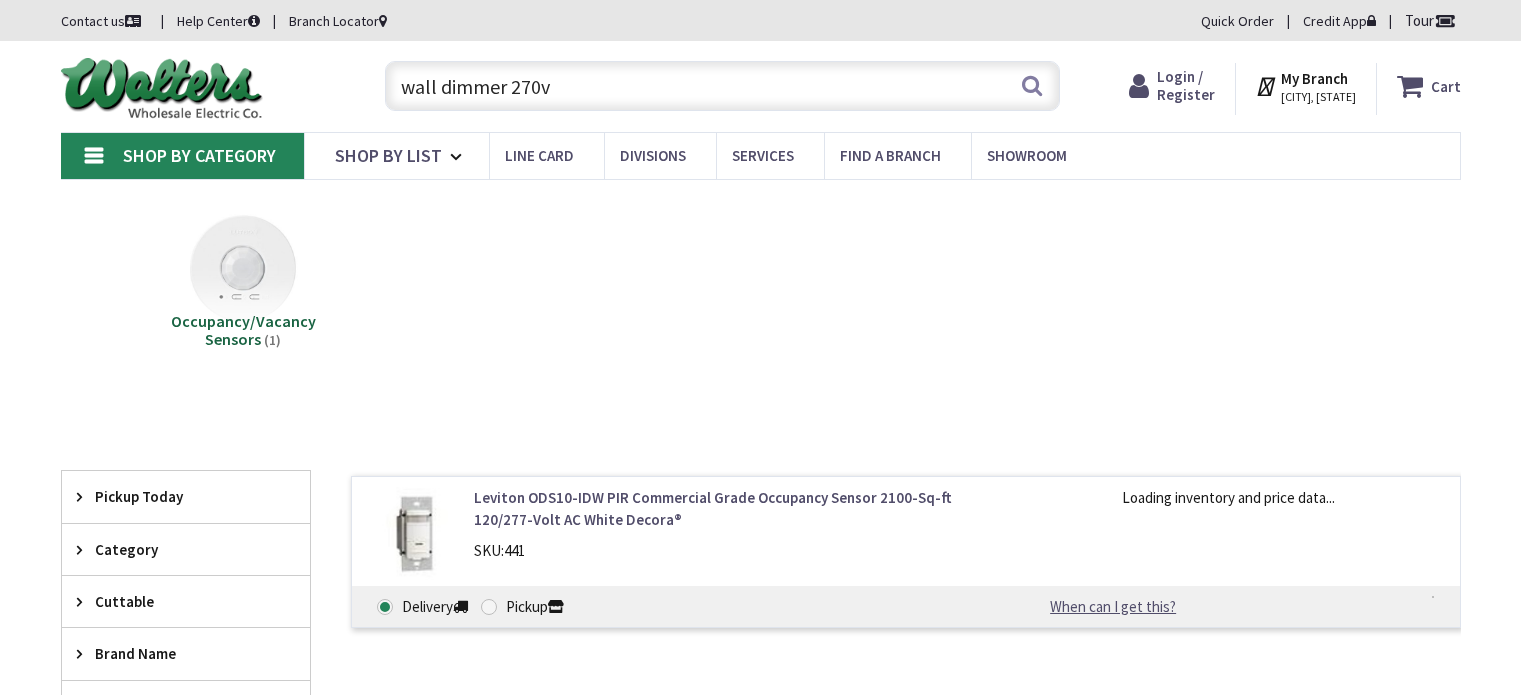 scroll, scrollTop: 0, scrollLeft: 0, axis: both 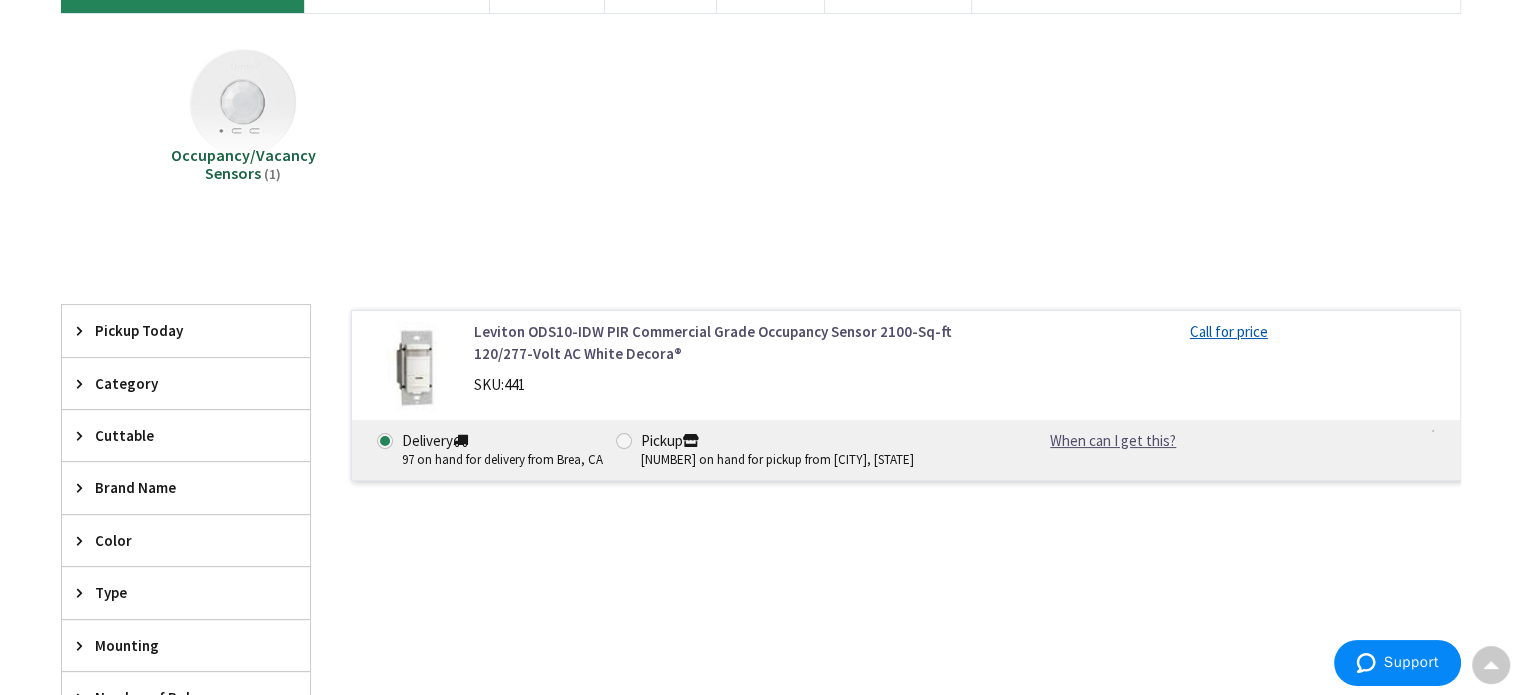 click on "Leviton ODS10-IDW PIR Commercial Grade Occupancy Sensor 2100-Sq-ft 120/277-Volt AC White Decora®" at bounding box center (728, 342) 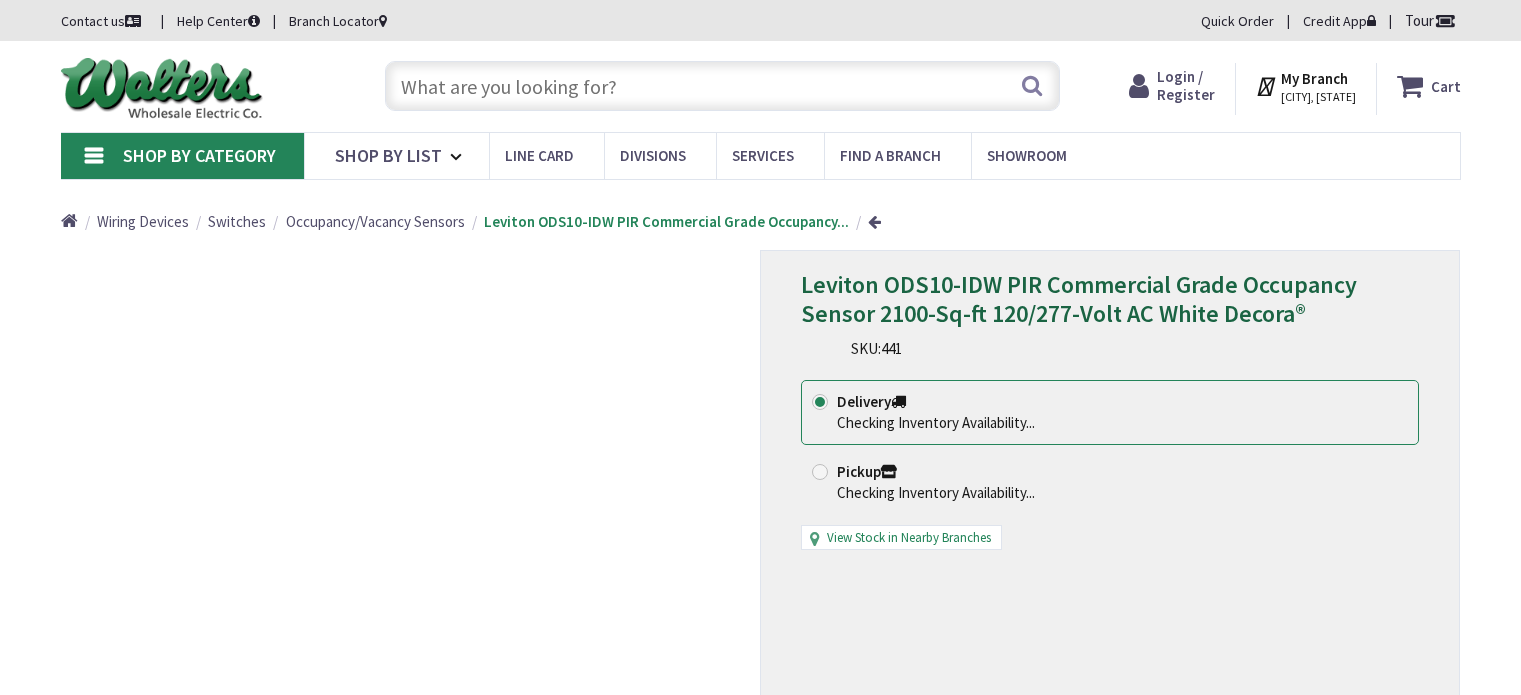 scroll, scrollTop: 0, scrollLeft: 0, axis: both 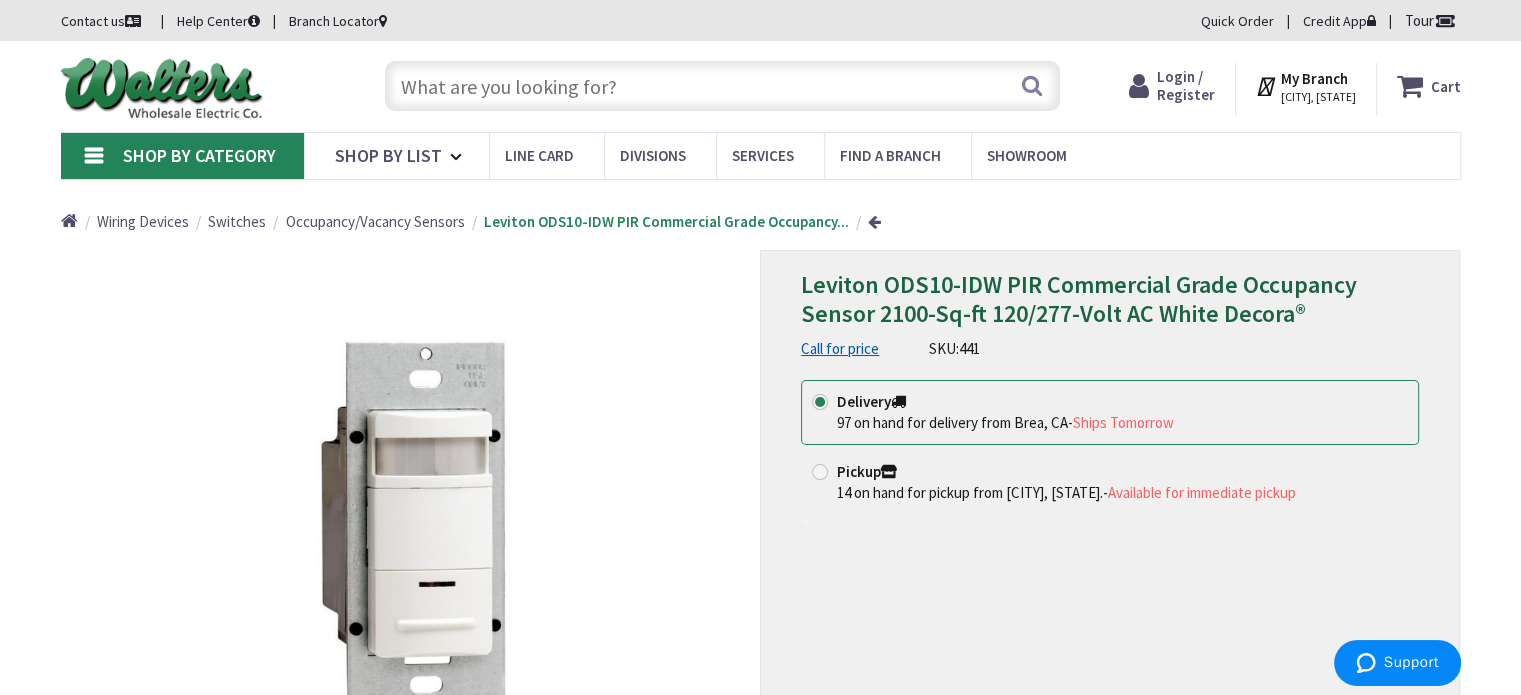 click at bounding box center [722, 86] 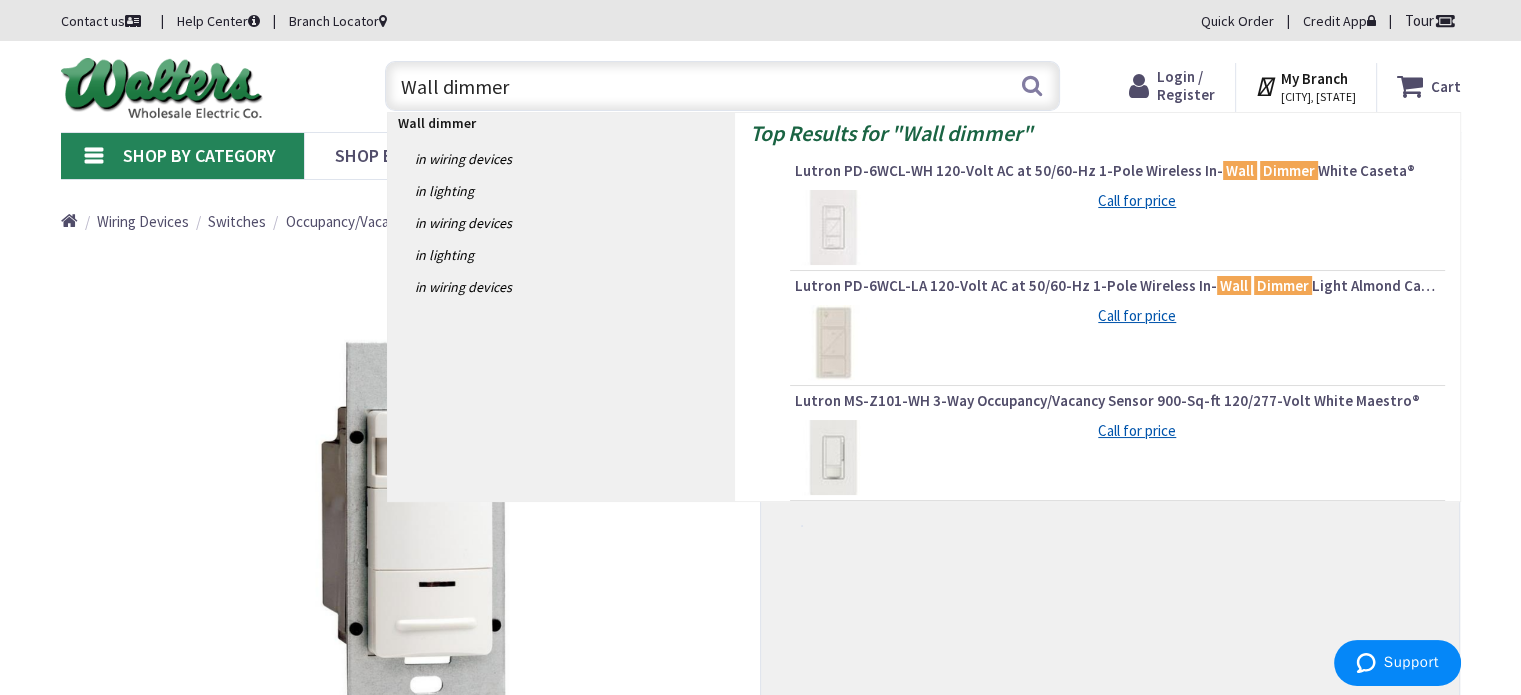 type on "Wall dimmer" 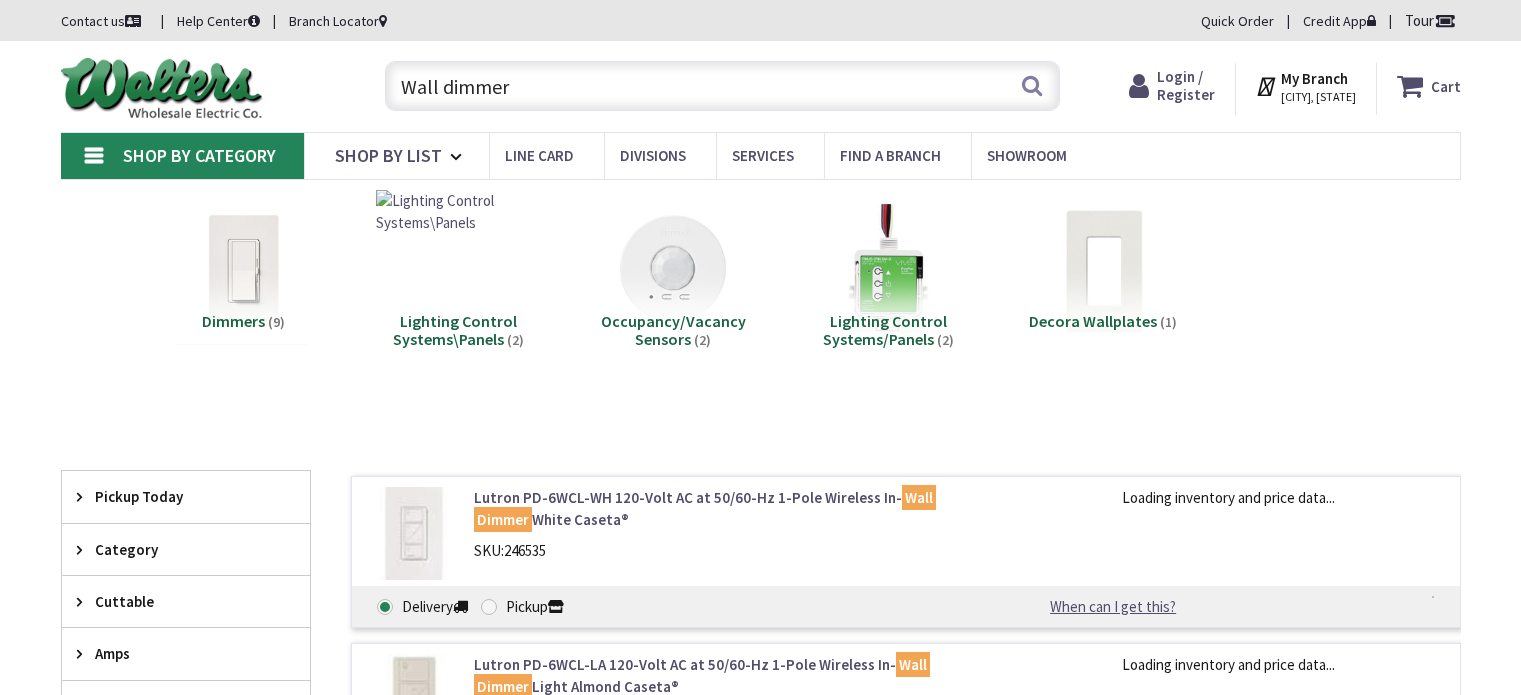 scroll, scrollTop: 0, scrollLeft: 0, axis: both 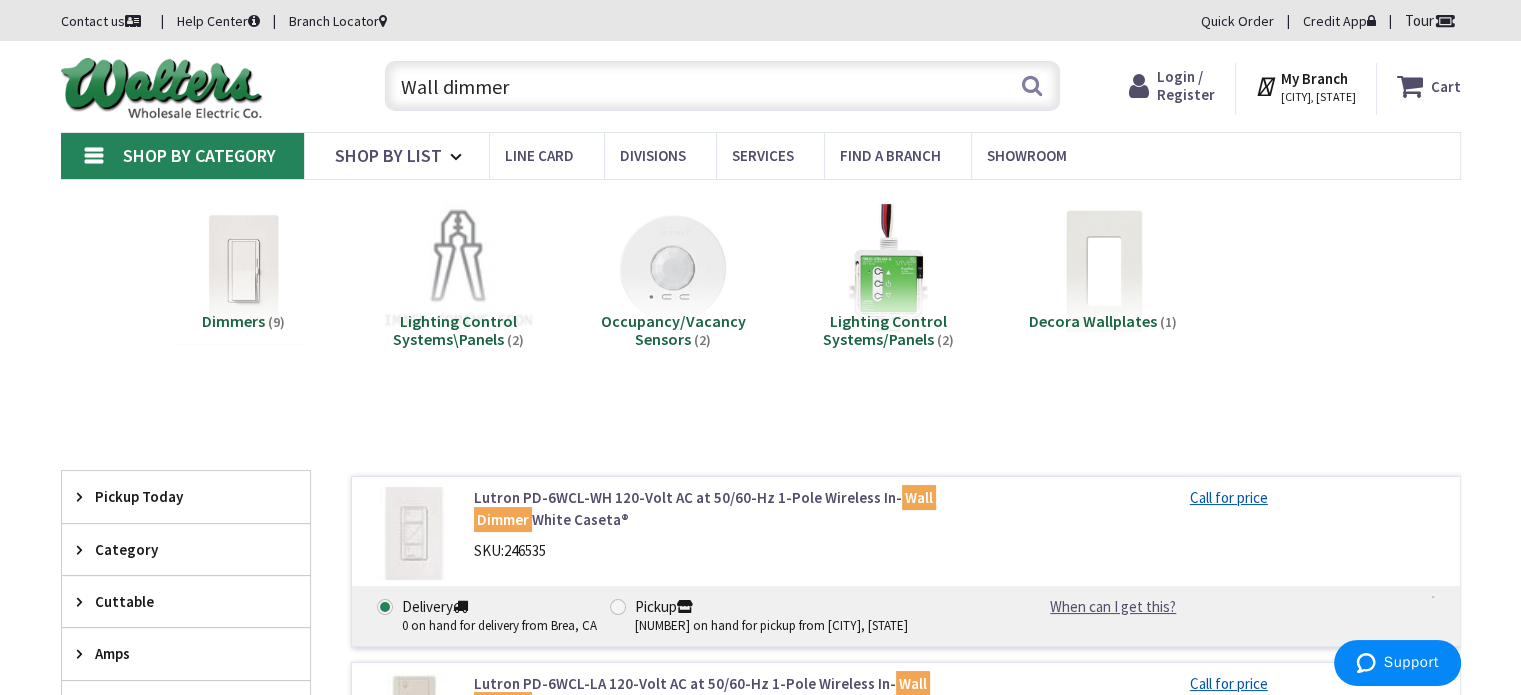 click on "Wall dimmer" at bounding box center [722, 86] 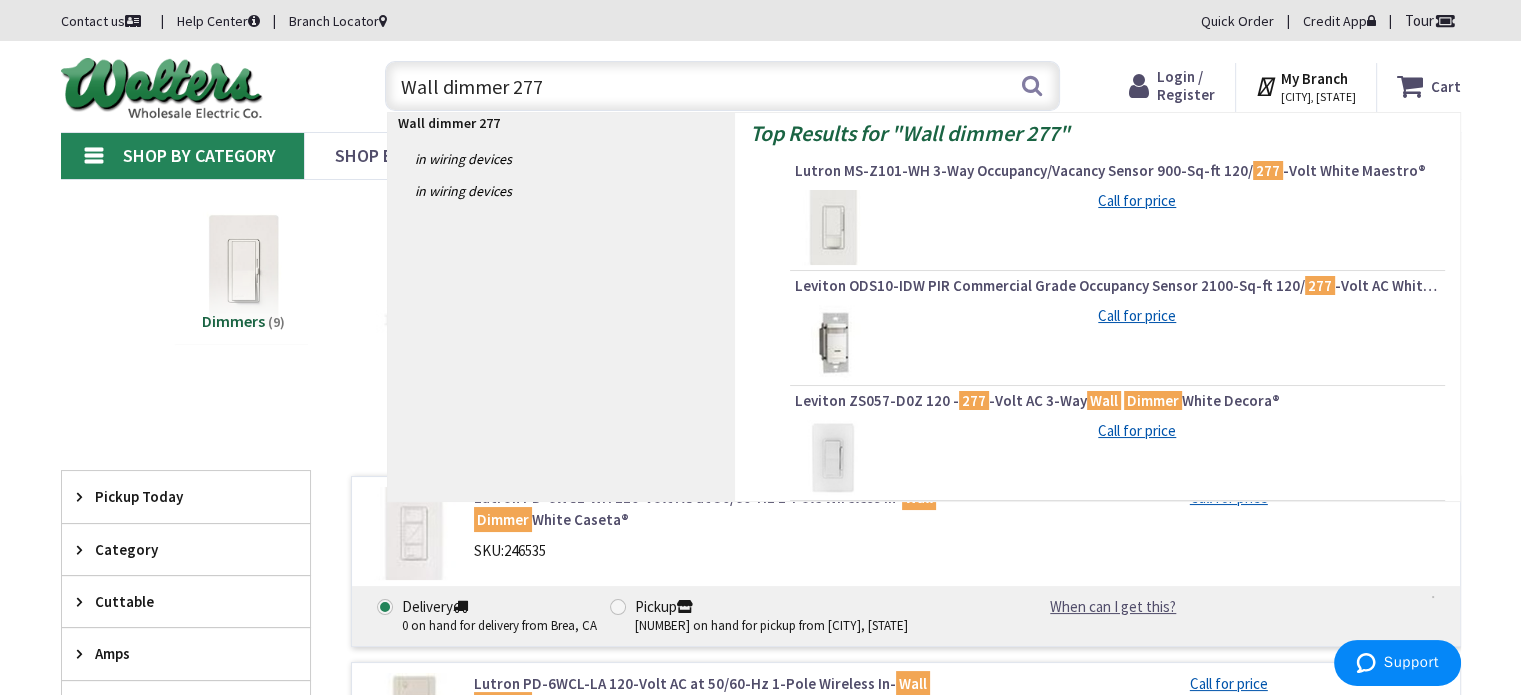 type on "Wall dimmer 277" 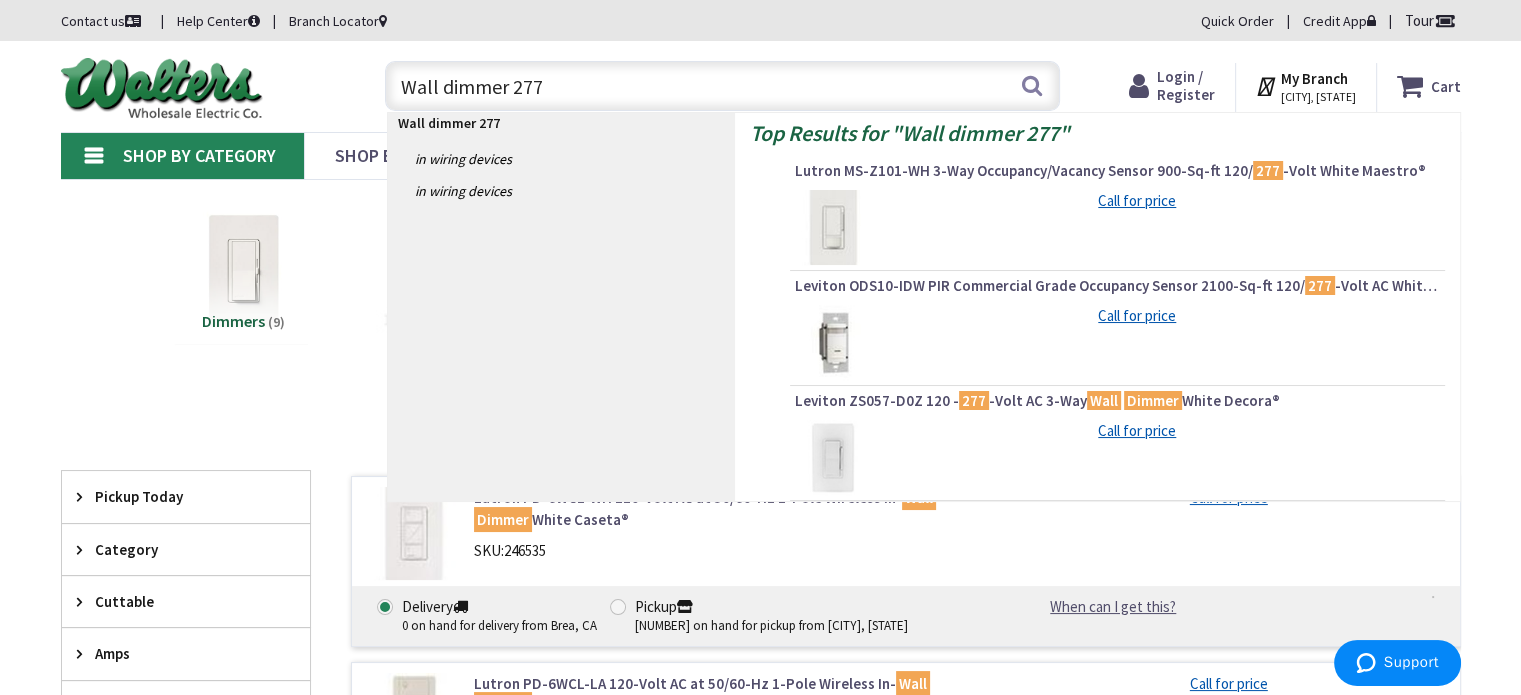 click on "Lutron MS-Z101-WH 3-Way Occupancy/Vacancy Sensor 900-Sq-ft 120/ 277 -Volt White Maestro®" at bounding box center [1117, 171] 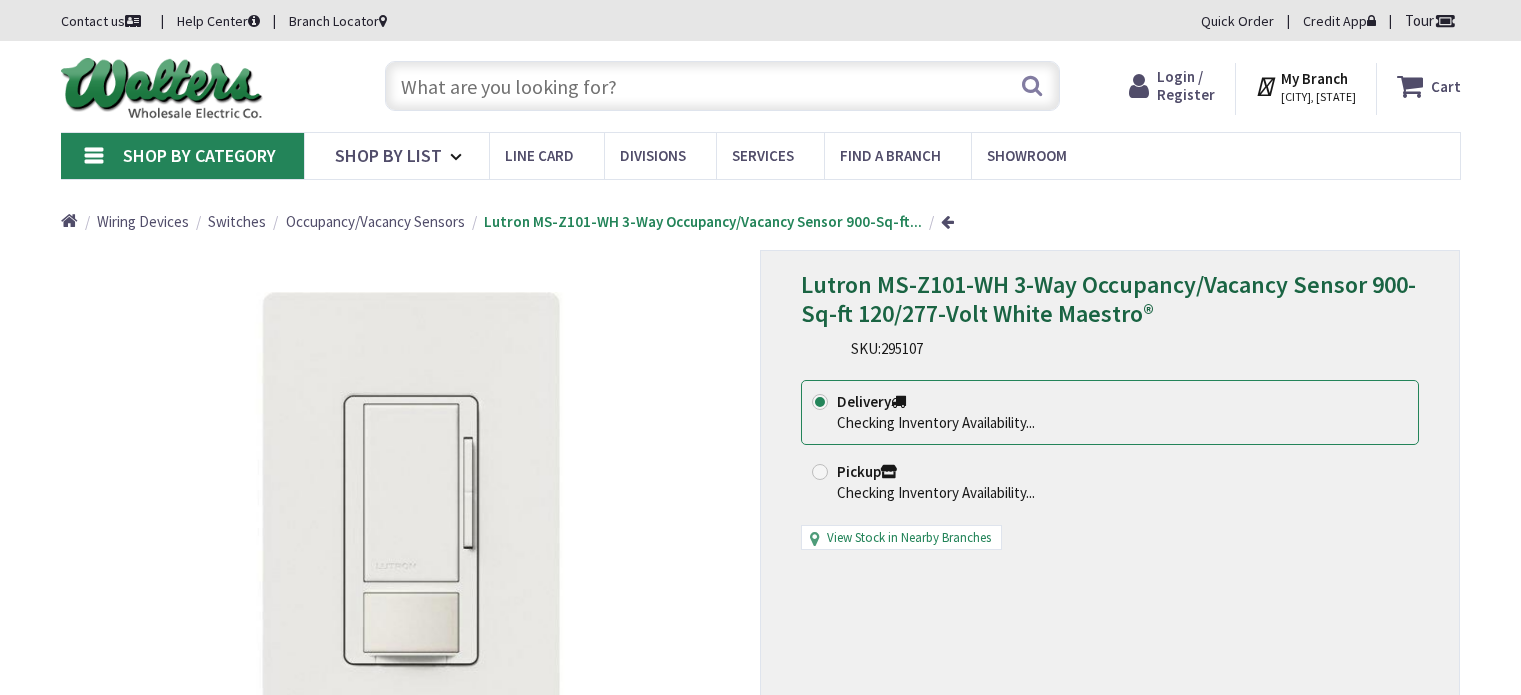 scroll, scrollTop: 0, scrollLeft: 0, axis: both 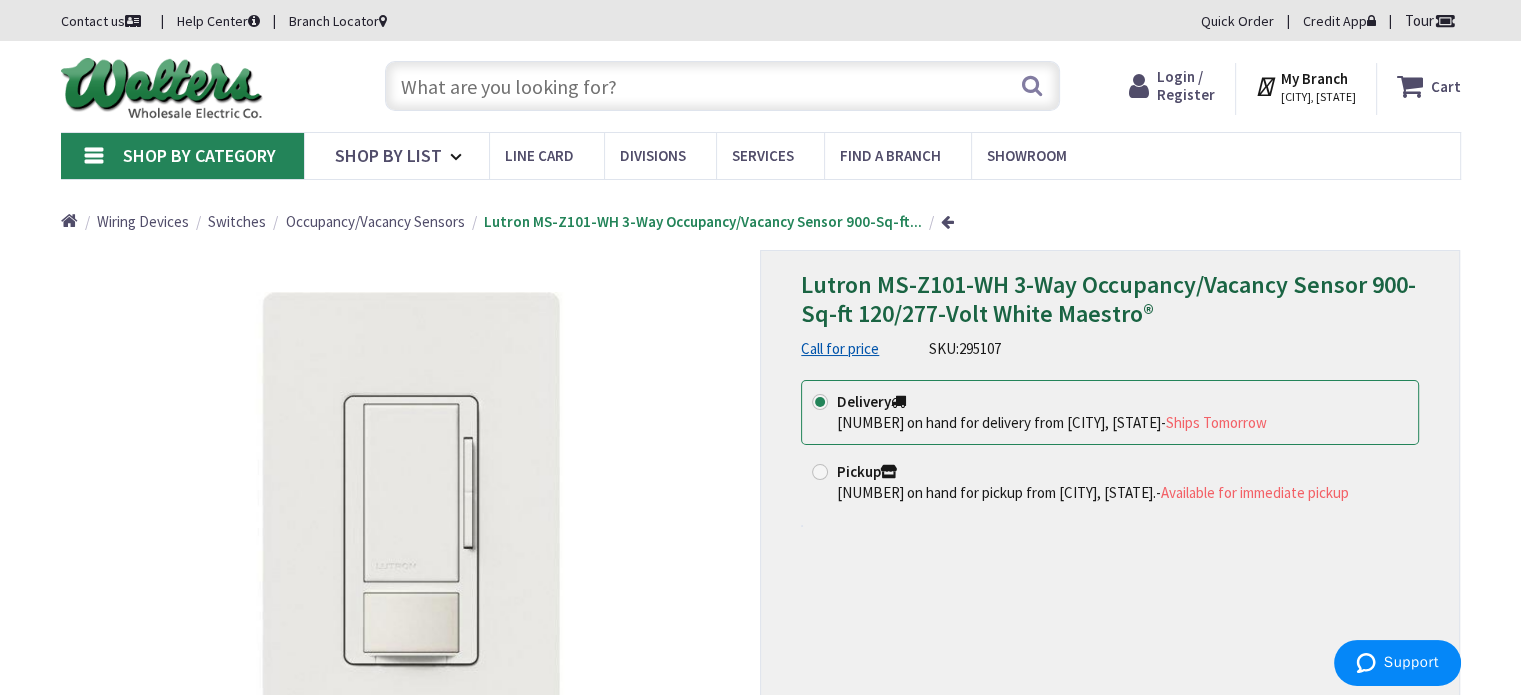 click at bounding box center [722, 86] 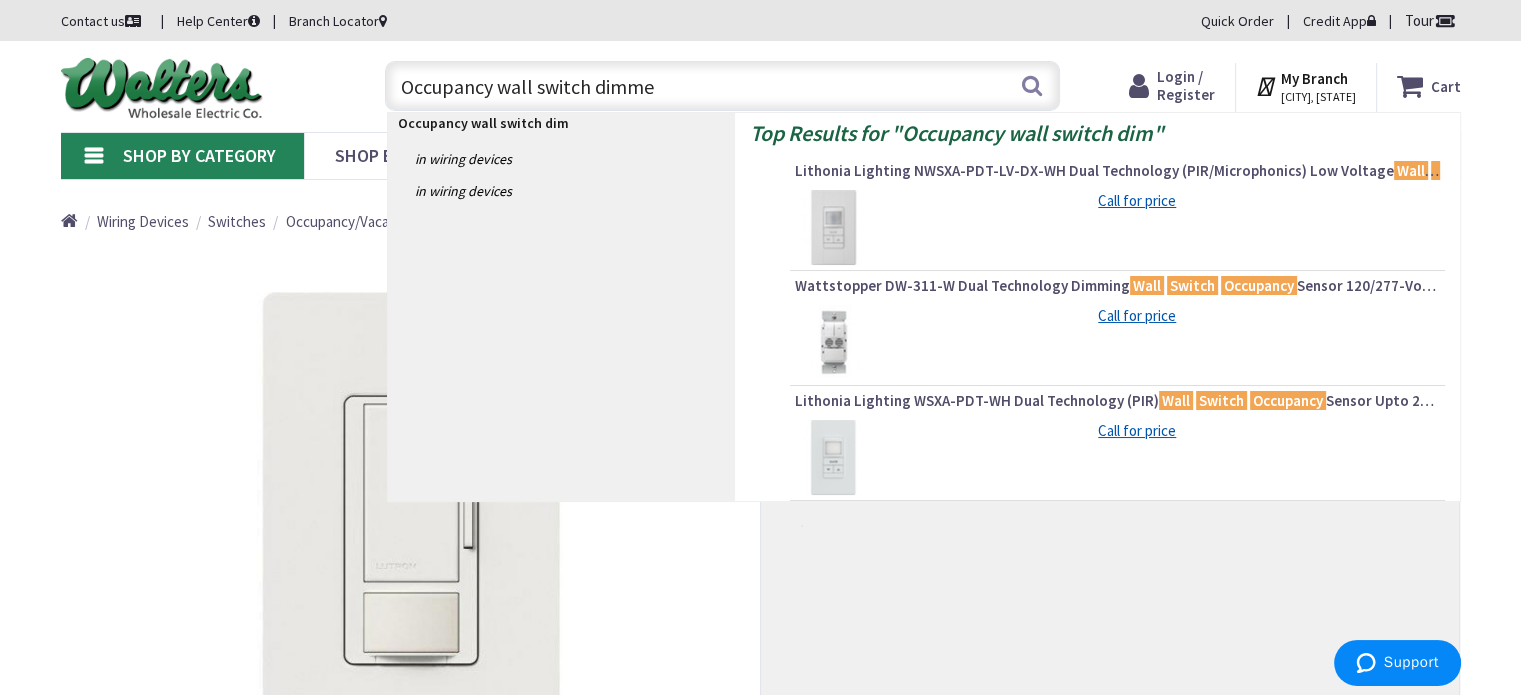 type on "Occupancy wall switch dimmer" 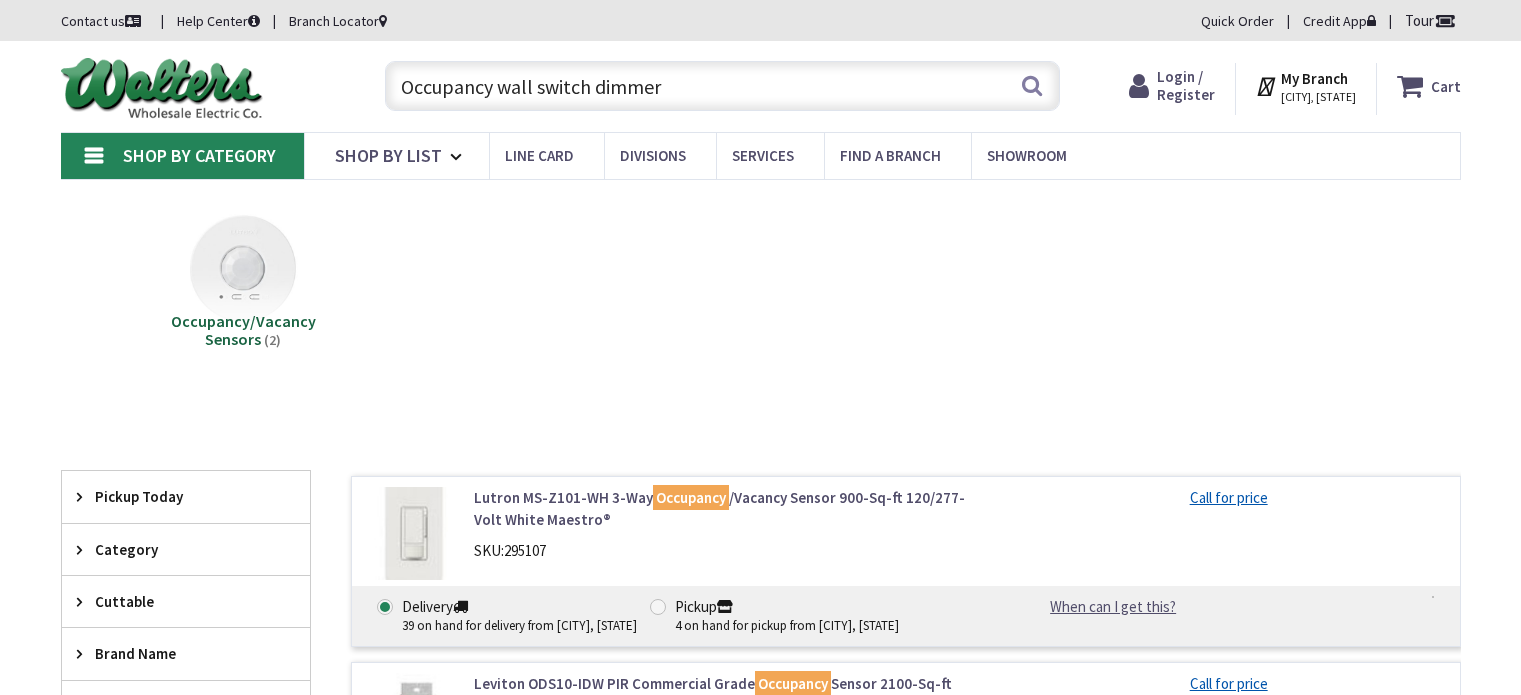 scroll, scrollTop: 0, scrollLeft: 0, axis: both 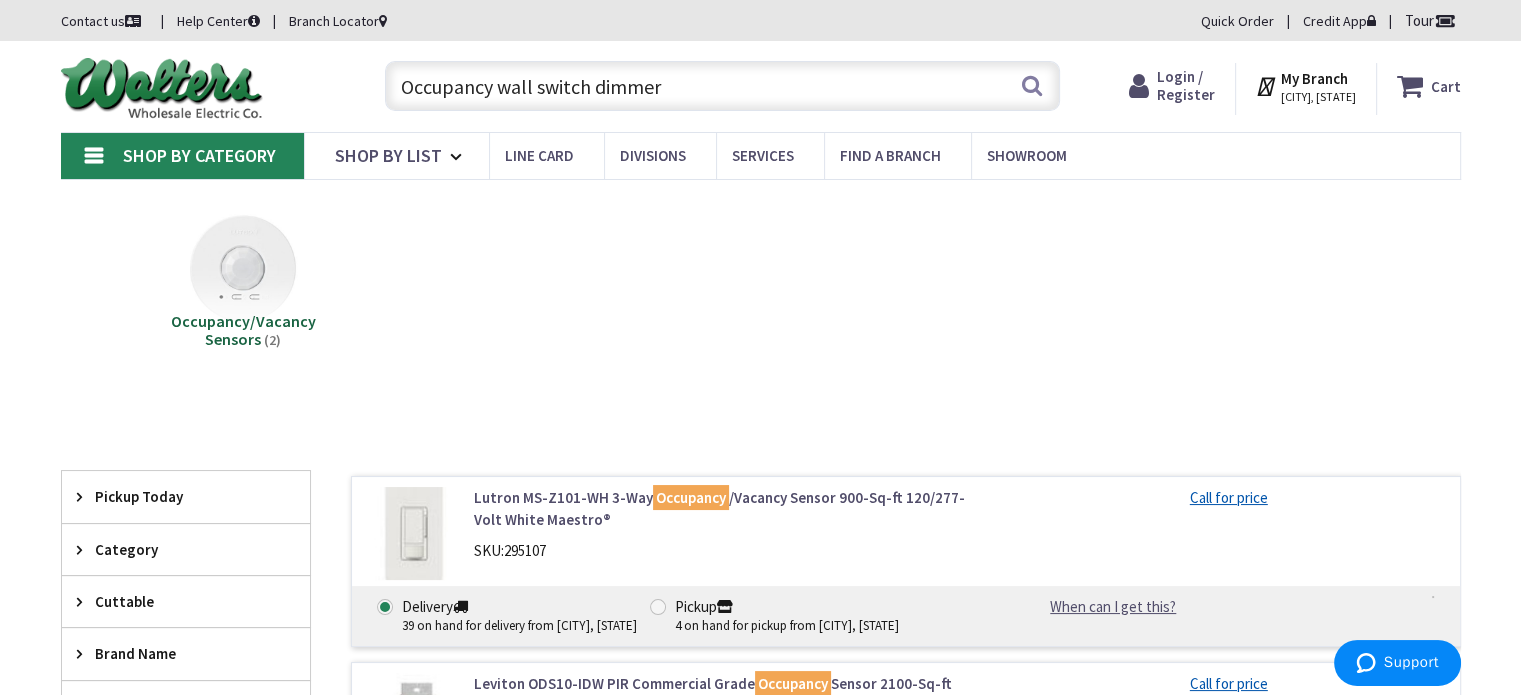 drag, startPoint x: 678, startPoint y: 86, endPoint x: 395, endPoint y: 95, distance: 283.14307 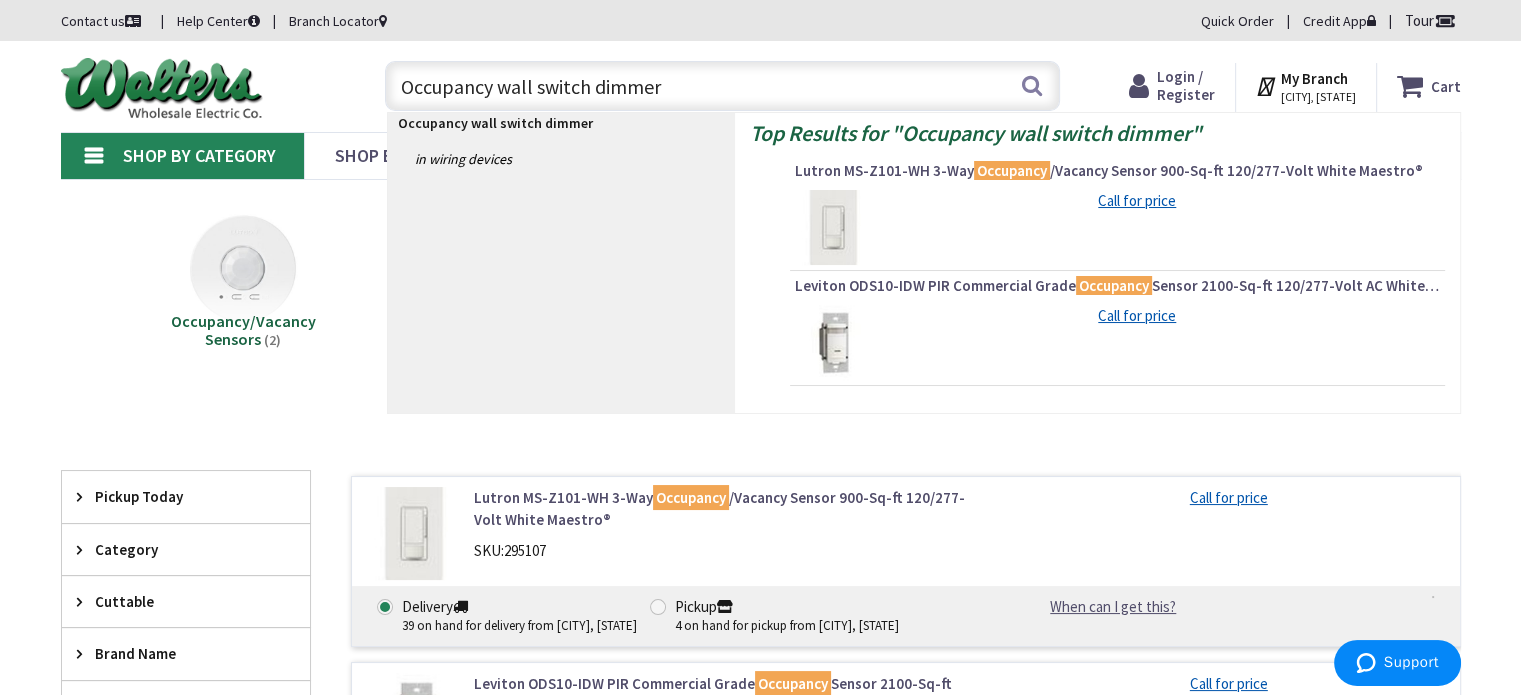 paste on "Maestro 0-10-Volt Dimmer Sensor Switch, 8A, 120-277-Volt/Single-Pole or 3-Way, Neutral Optional White (MS-Z101-WH)" 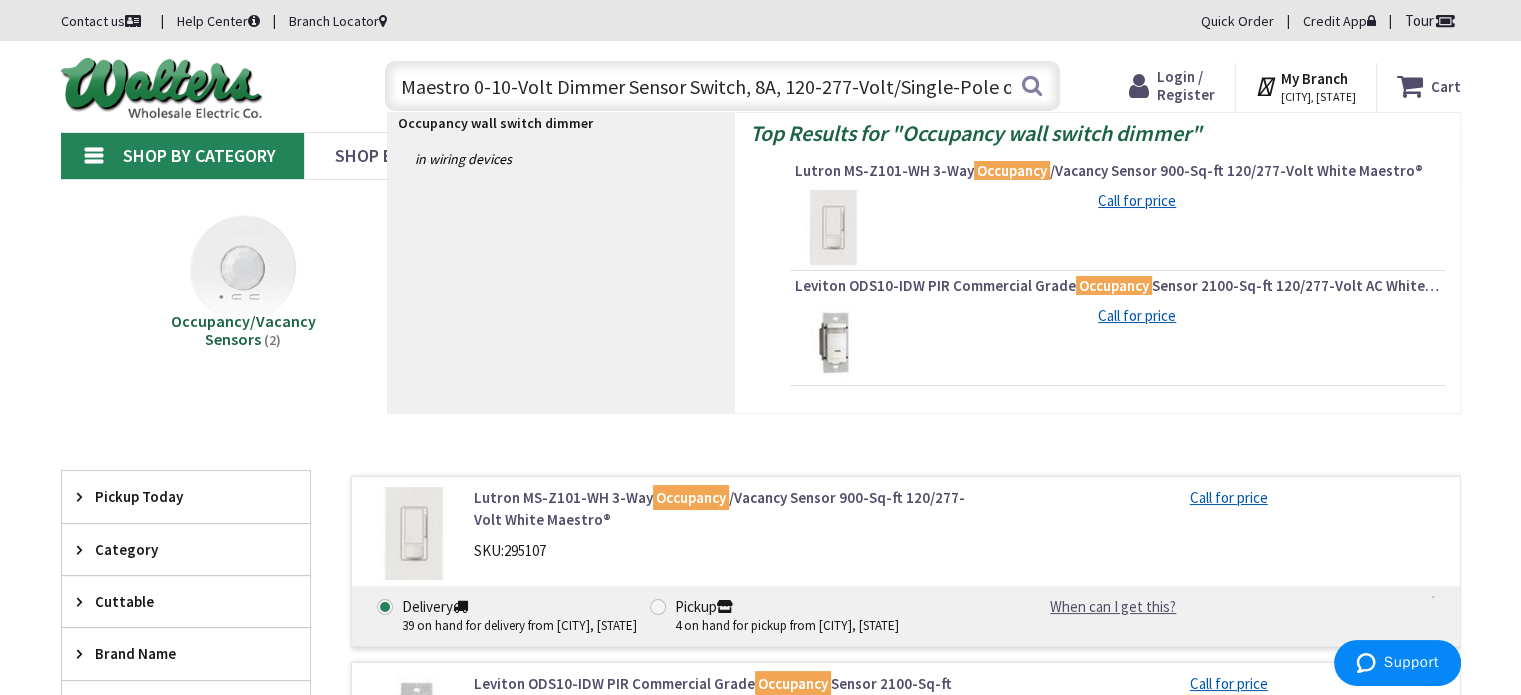 scroll, scrollTop: 0, scrollLeft: 372, axis: horizontal 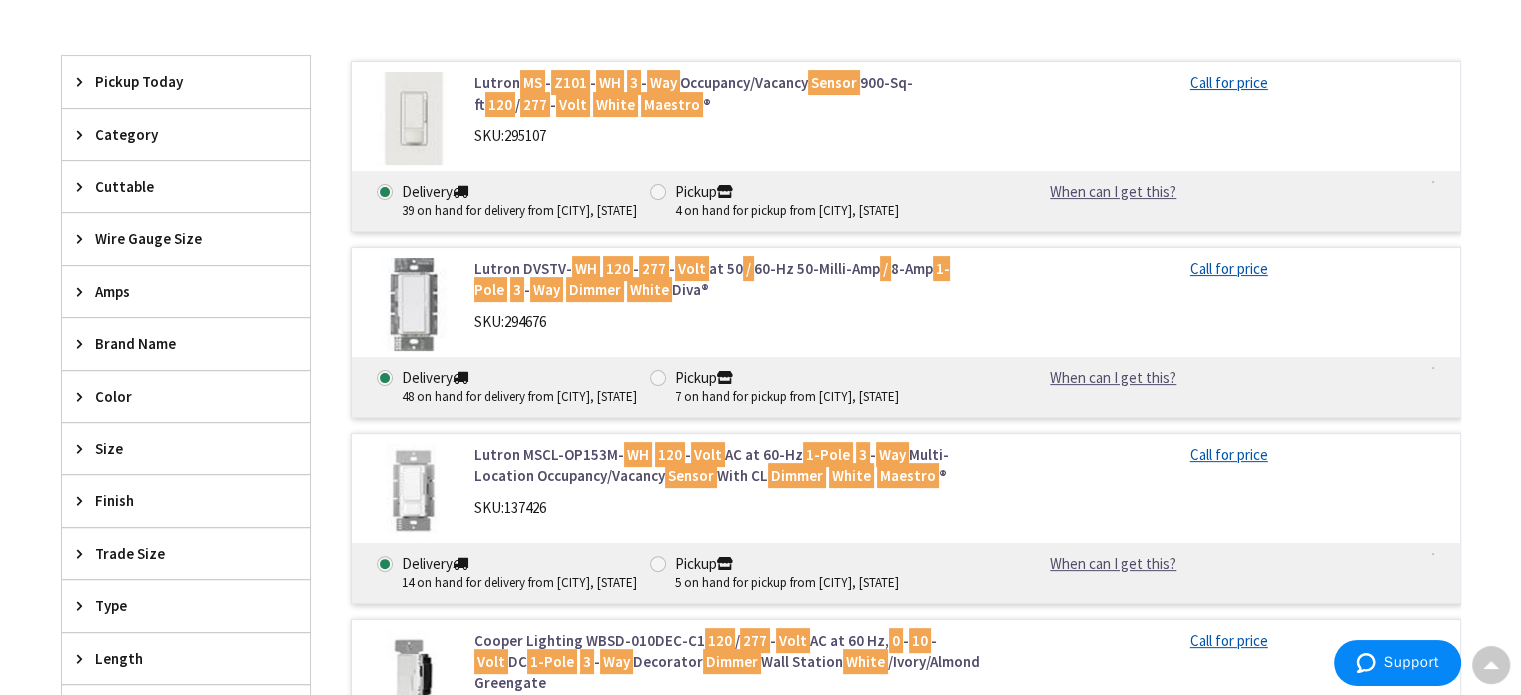 click at bounding box center (413, 490) 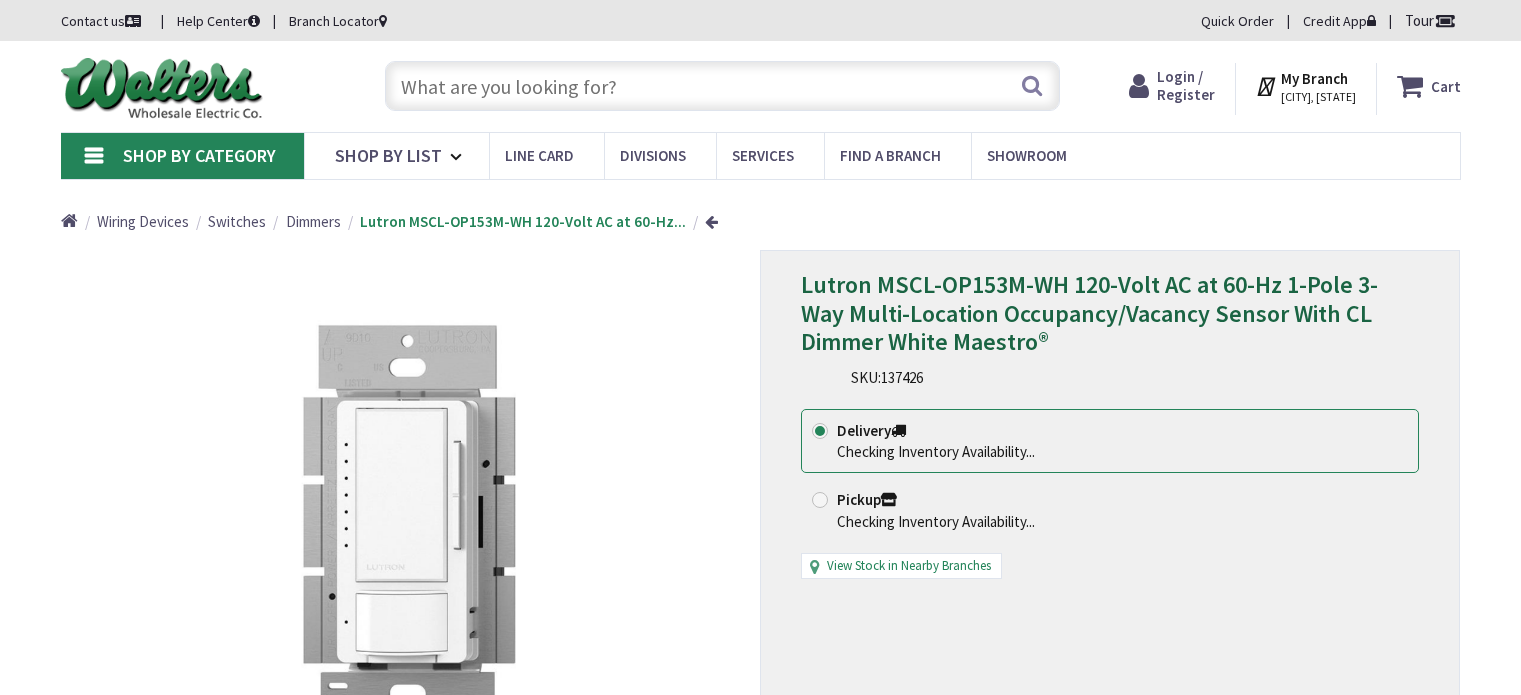 scroll, scrollTop: 0, scrollLeft: 0, axis: both 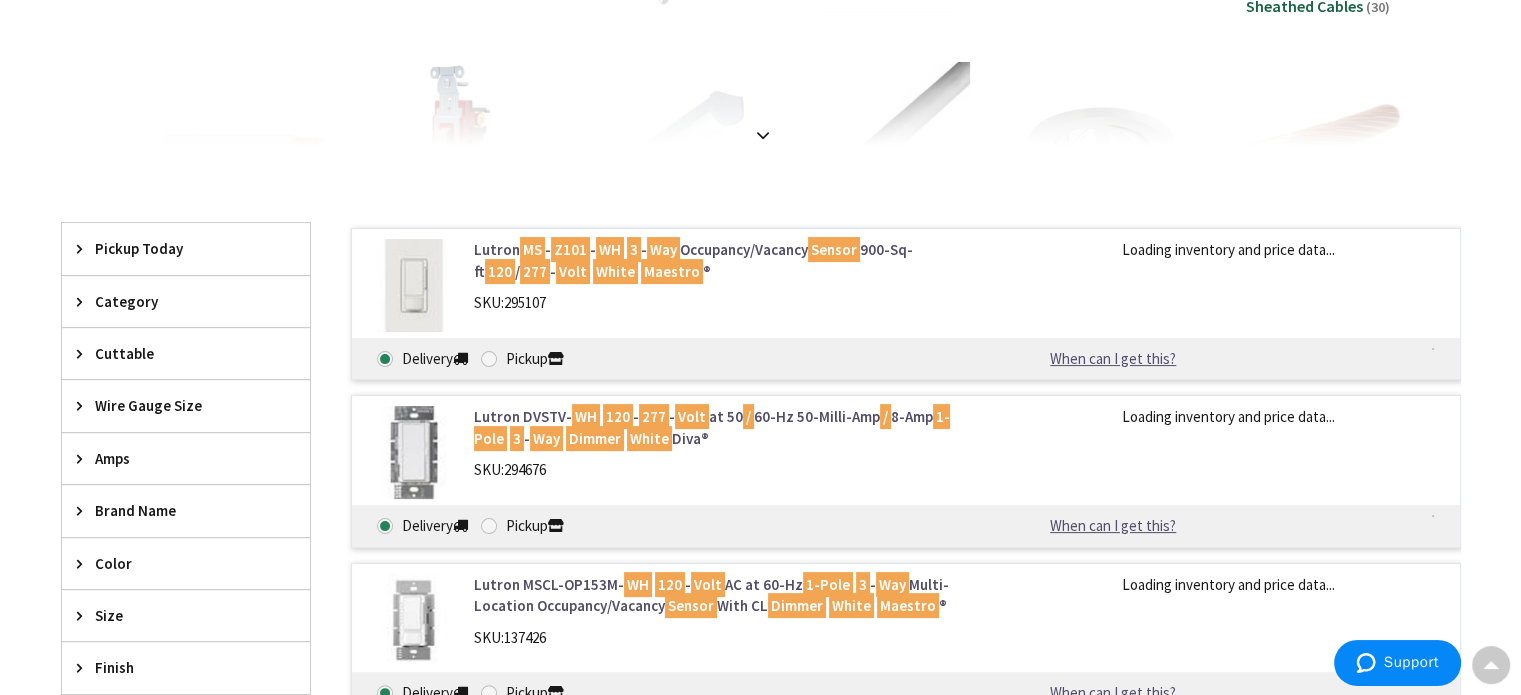click on "SKU:  295107" at bounding box center [728, 302] 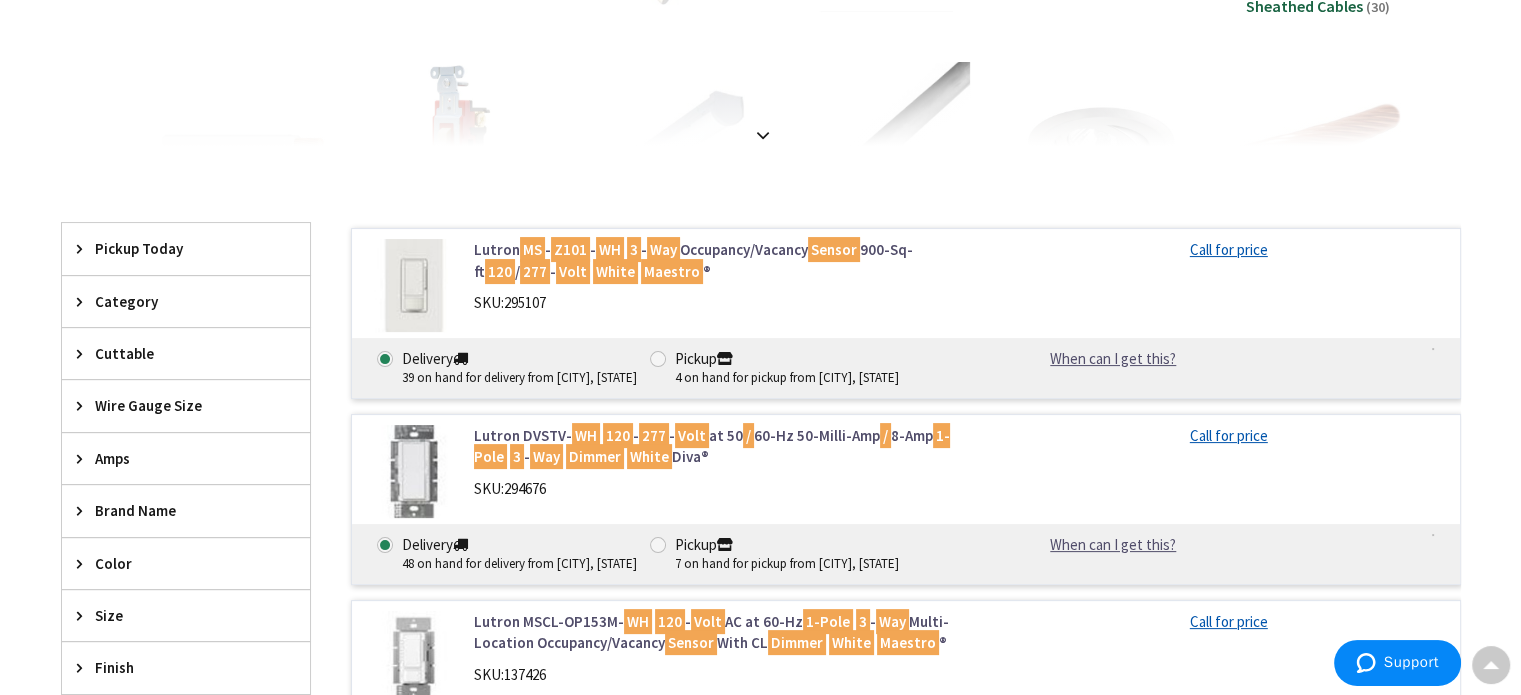 click on "Volt" at bounding box center (573, 271) 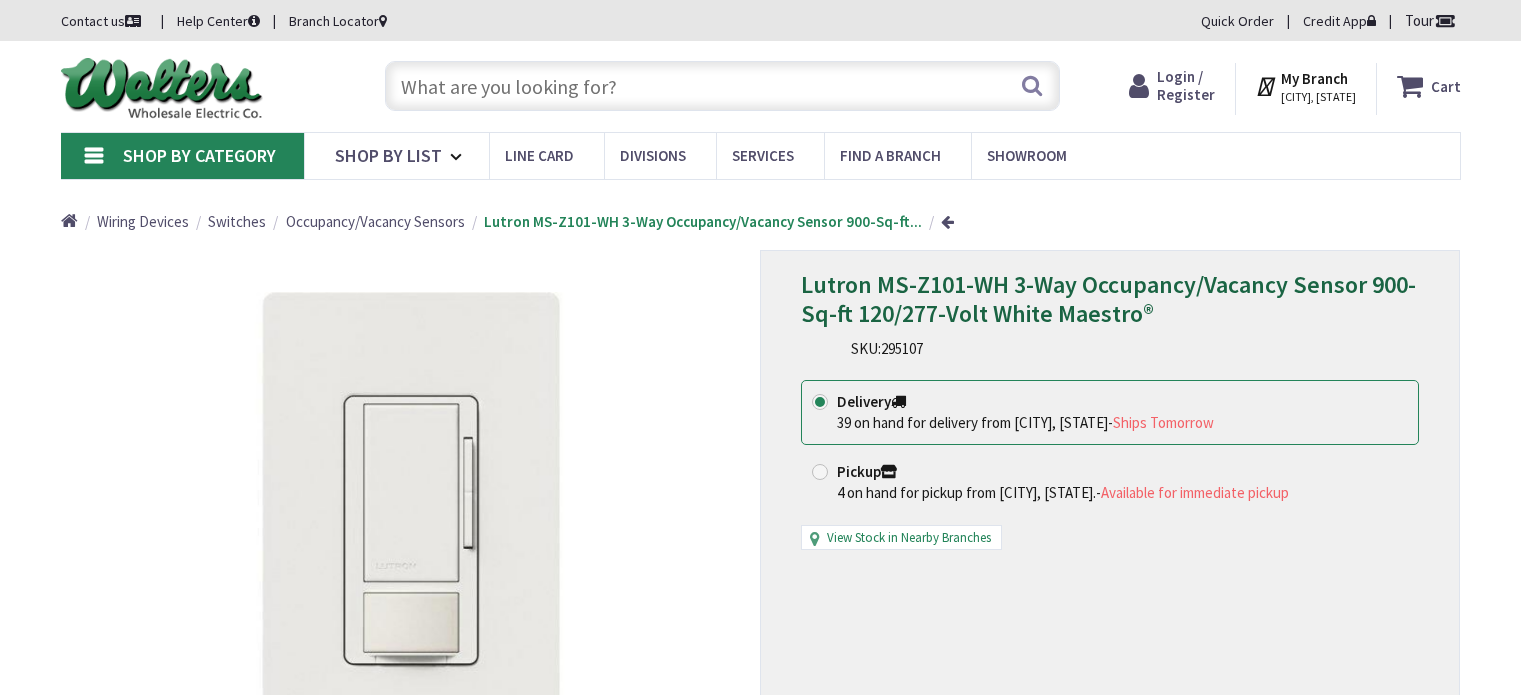 scroll, scrollTop: 0, scrollLeft: 0, axis: both 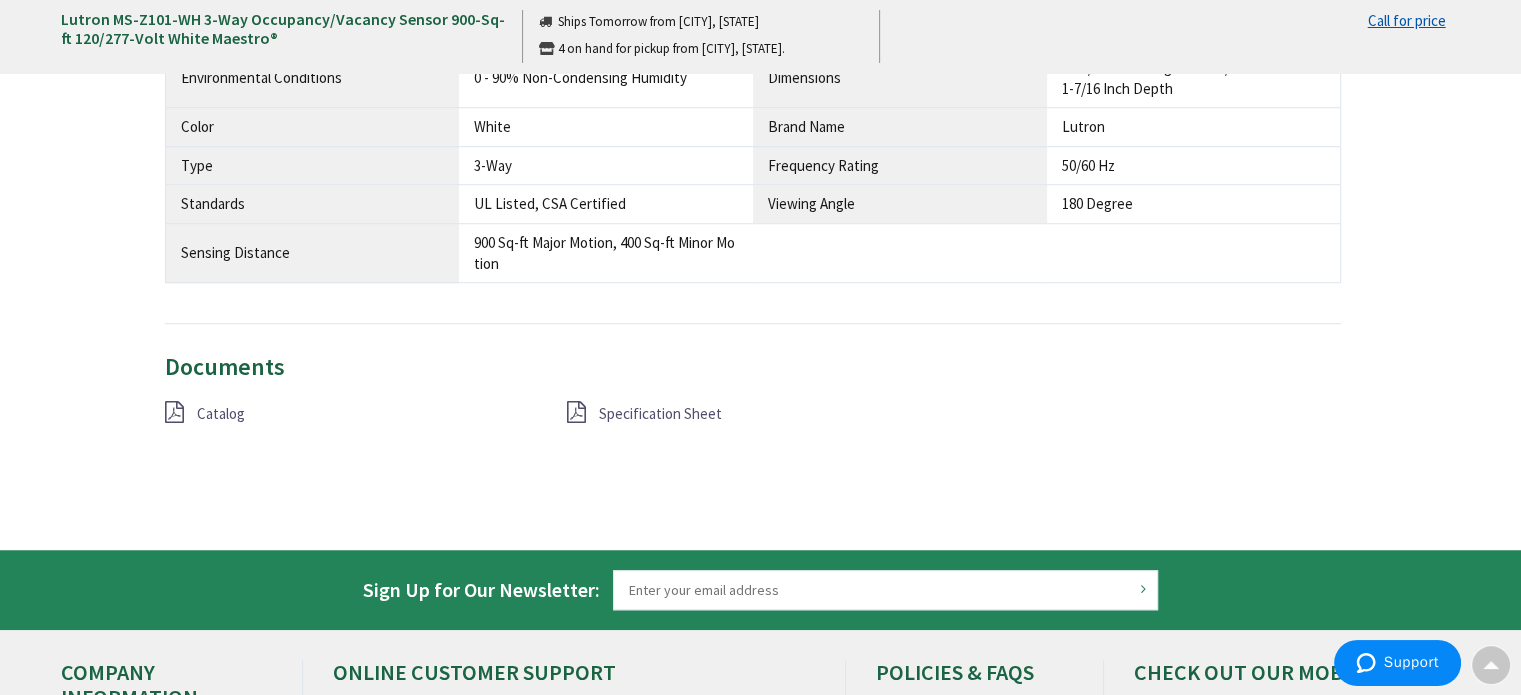 click on "Specification Sheet" at bounding box center [660, 413] 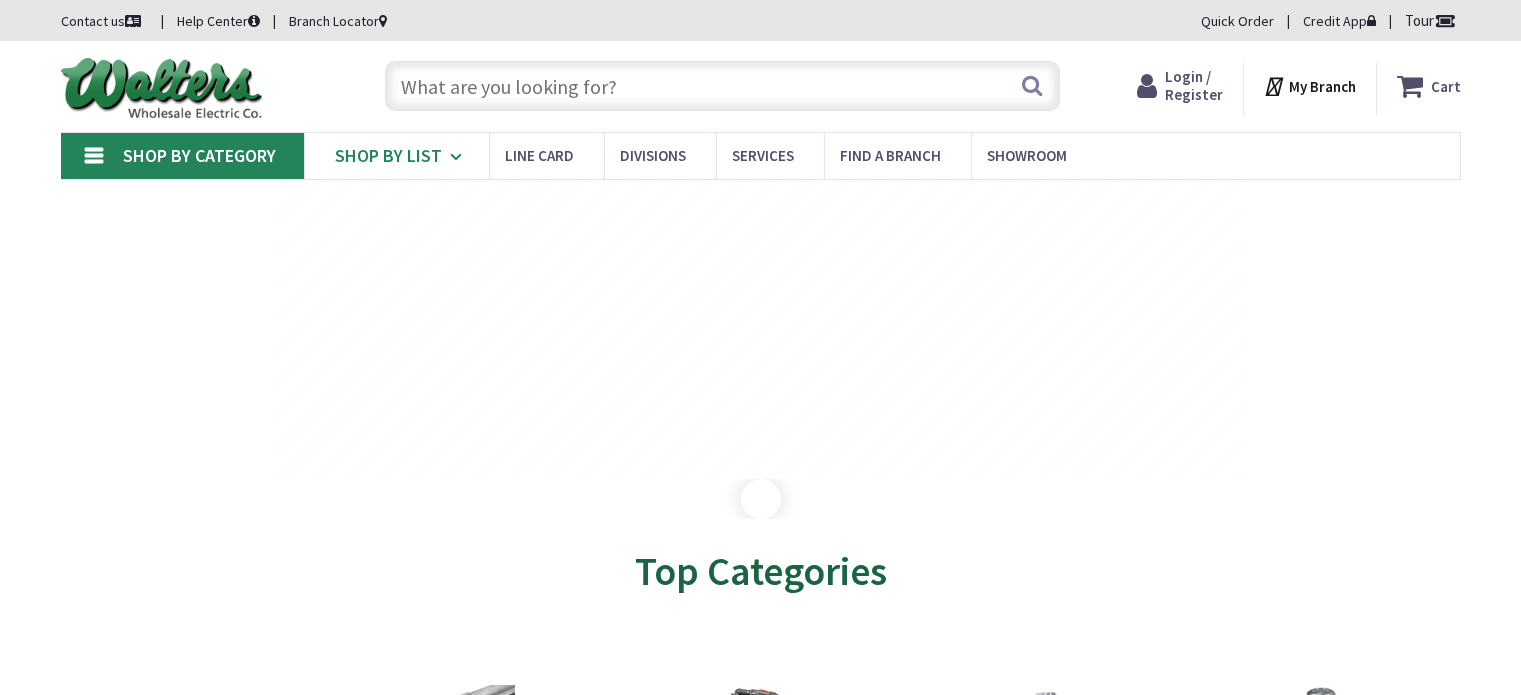 scroll, scrollTop: 0, scrollLeft: 0, axis: both 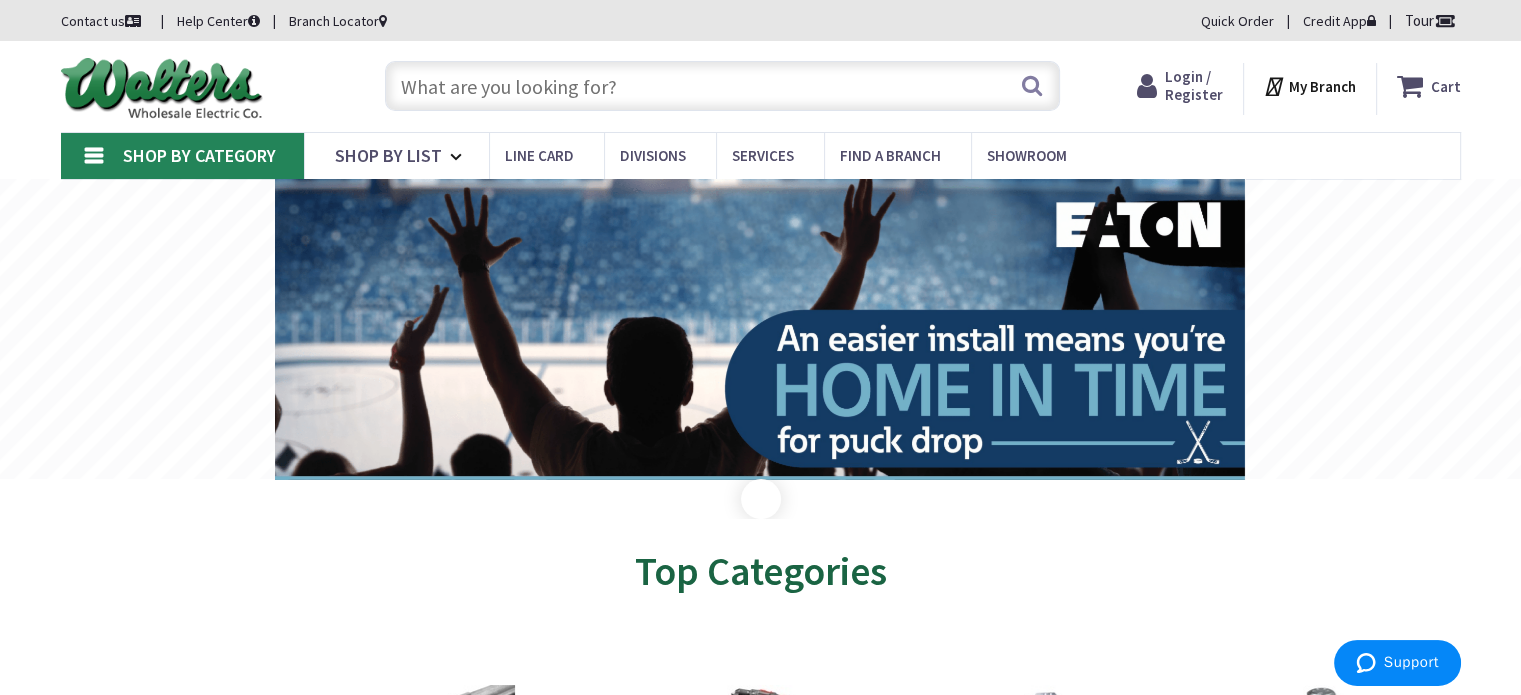 click at bounding box center [722, 86] 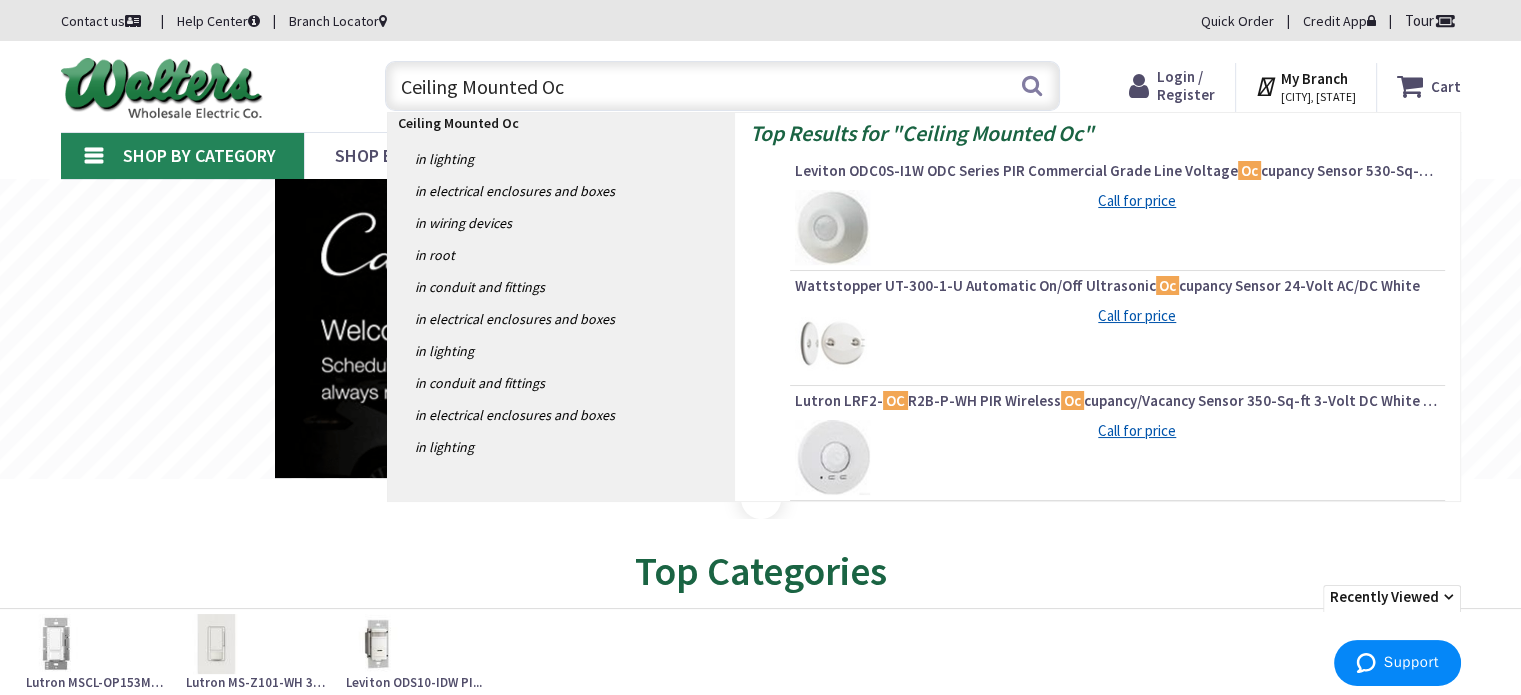 type on "Ceiling Mounted Oc" 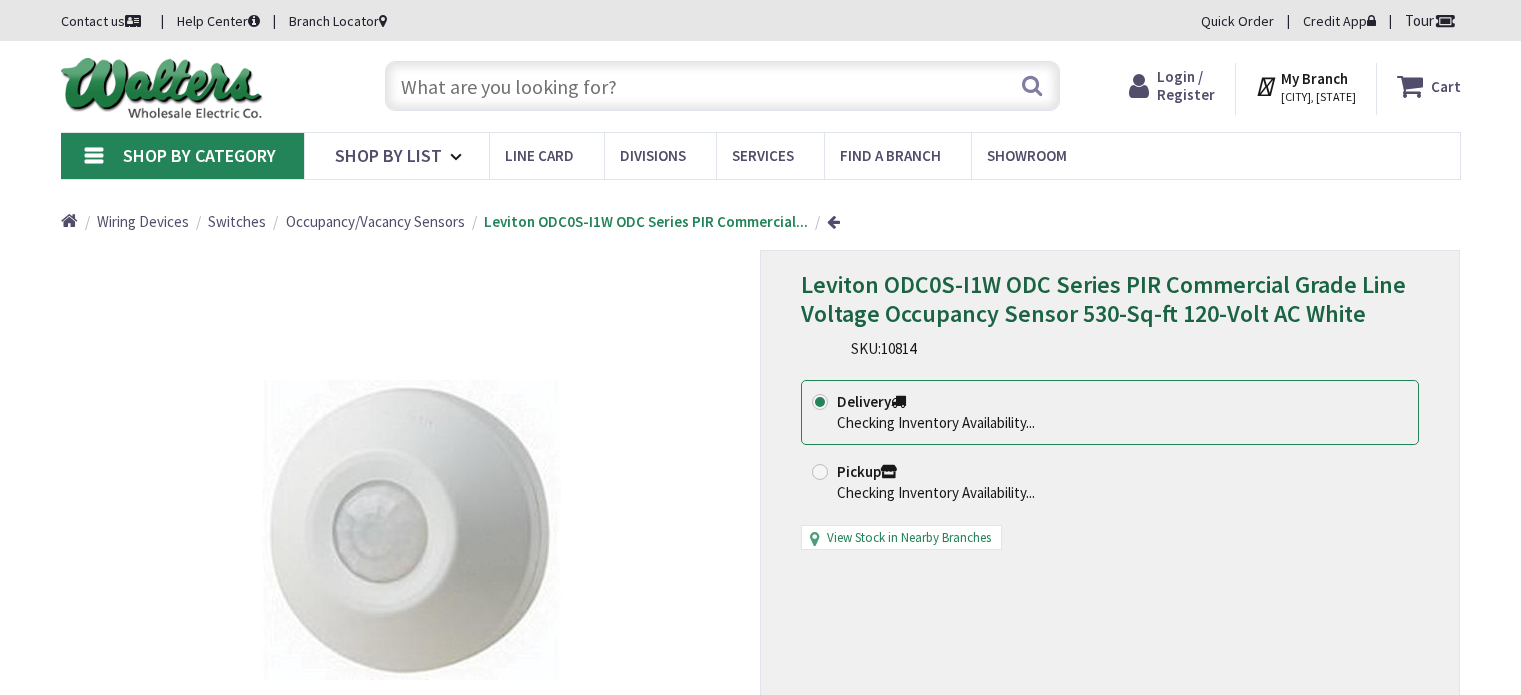 scroll, scrollTop: 0, scrollLeft: 0, axis: both 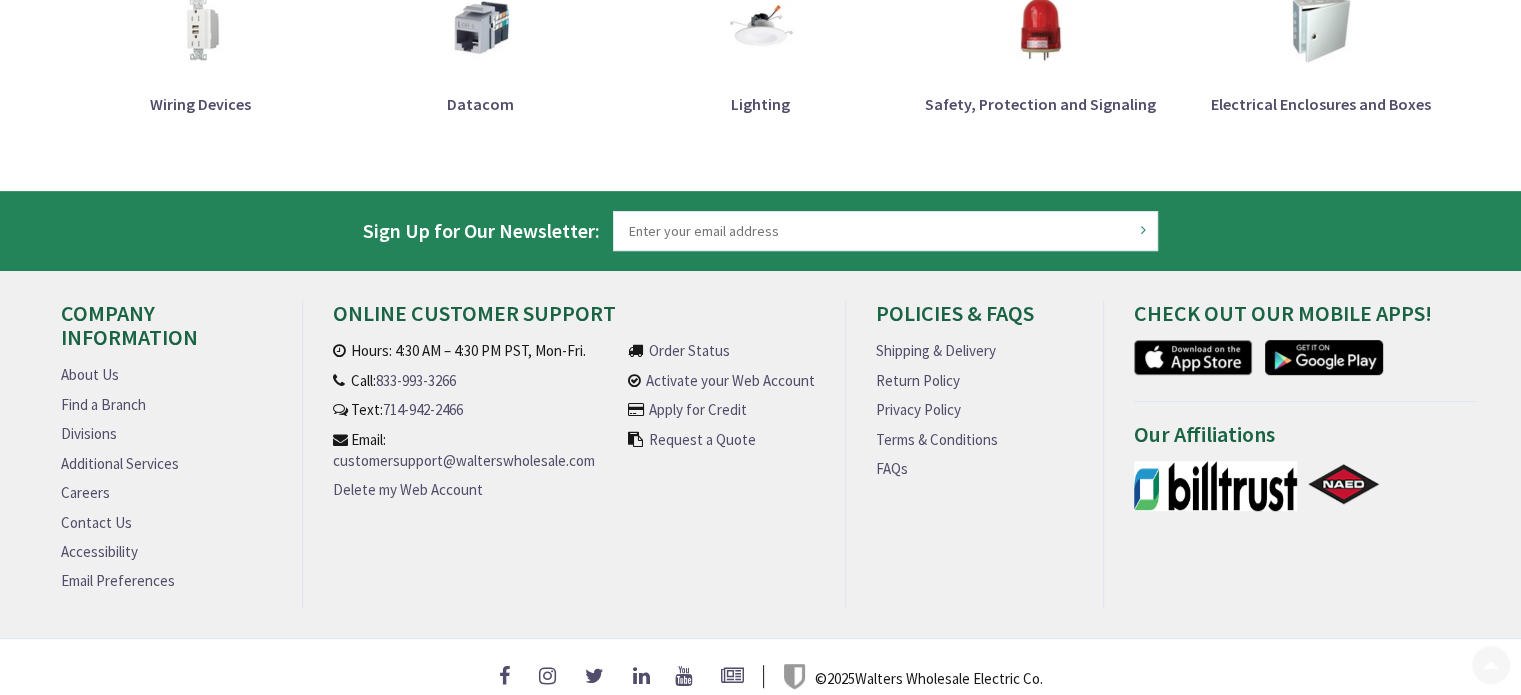 click on "Lighting" at bounding box center (761, 45) 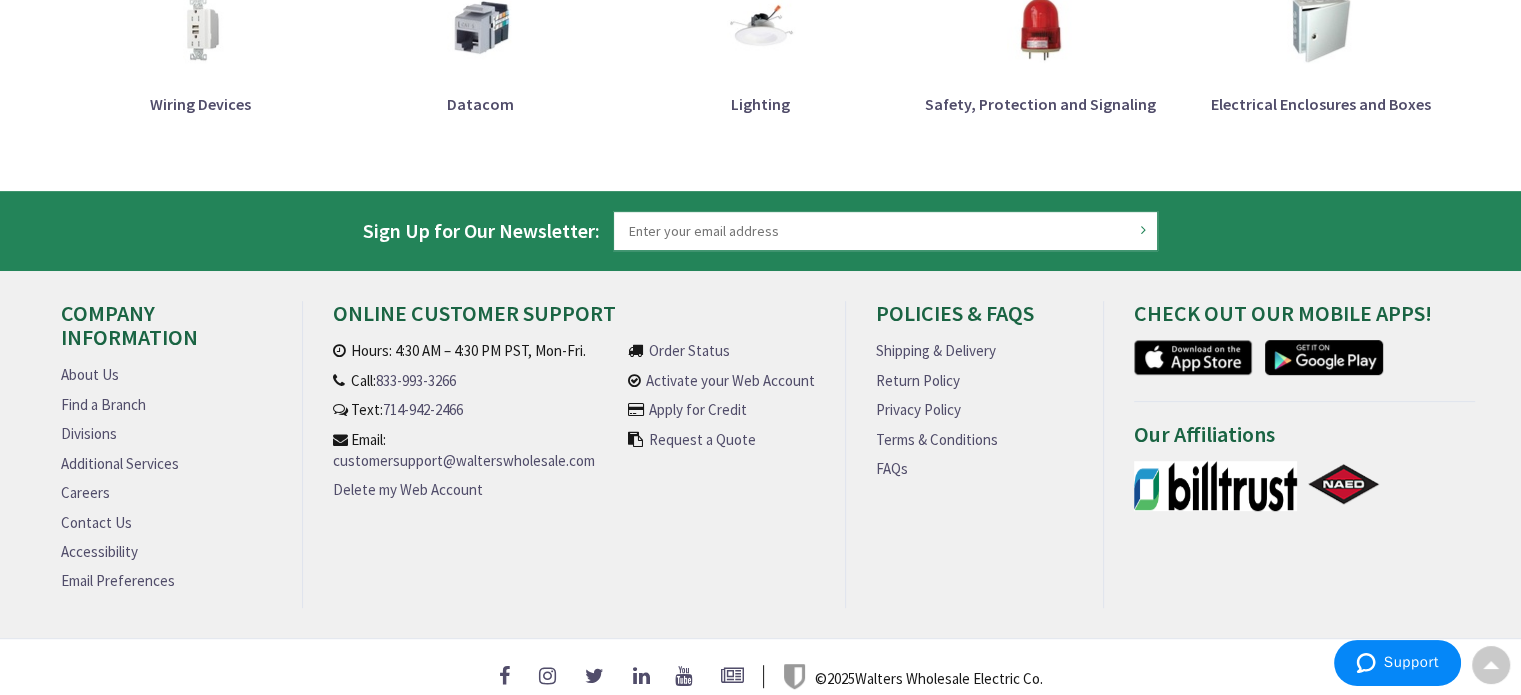click on "Sign Up for Our Newsletter:" at bounding box center (886, 231) 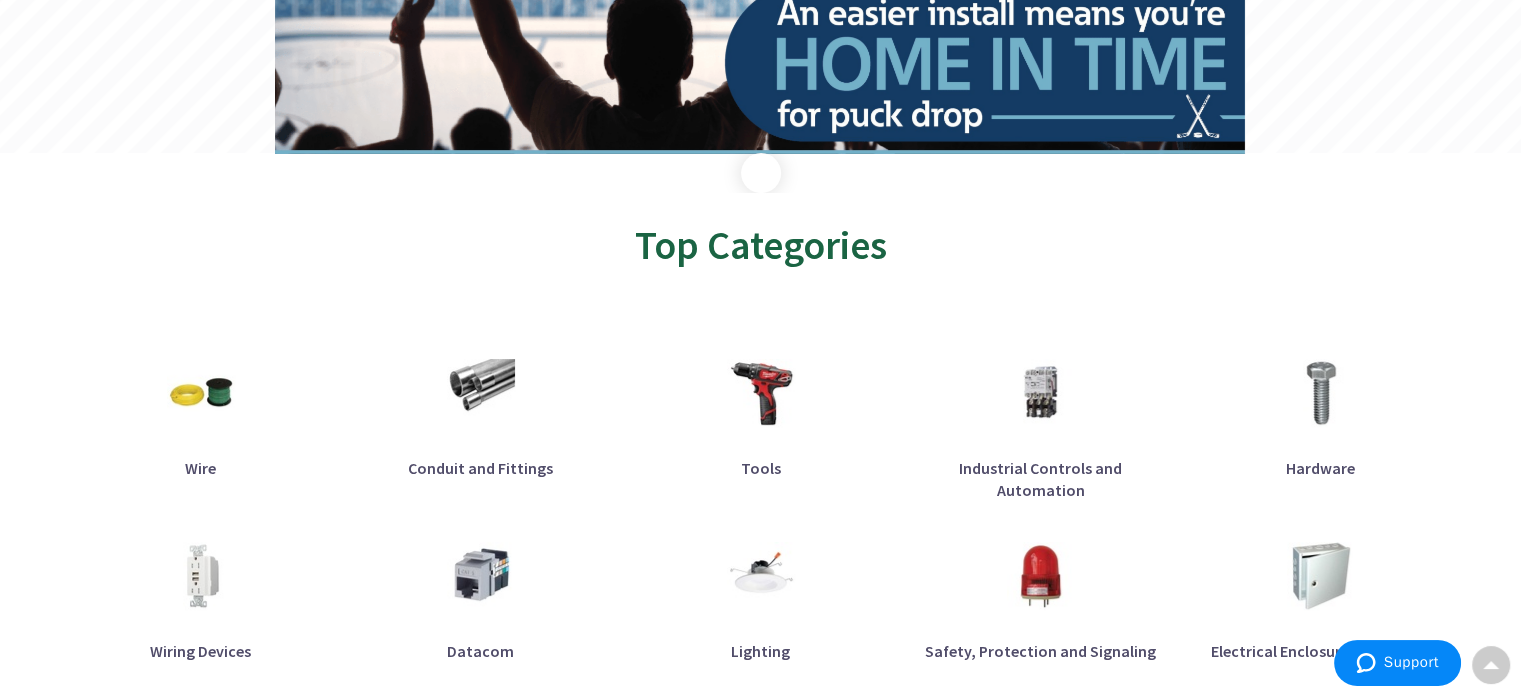 scroll, scrollTop: 0, scrollLeft: 0, axis: both 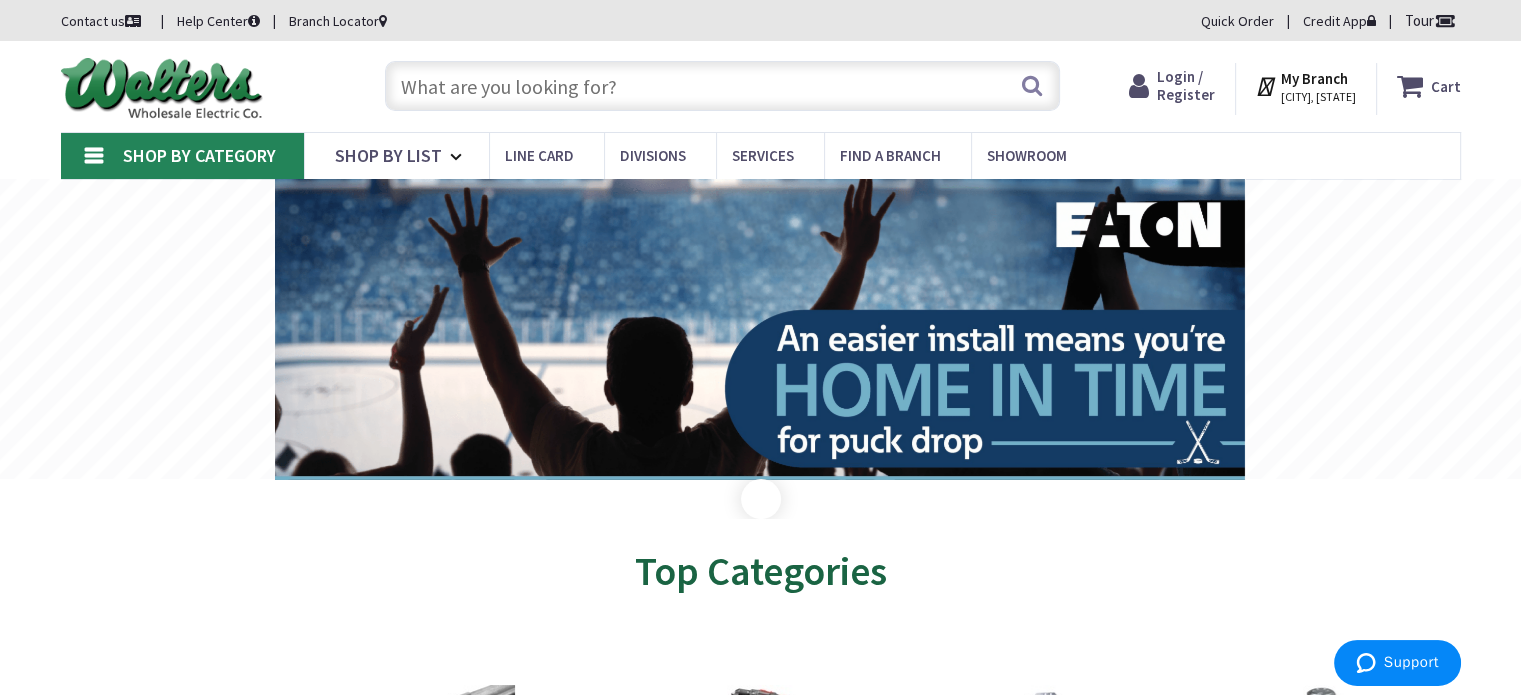 click at bounding box center (722, 86) 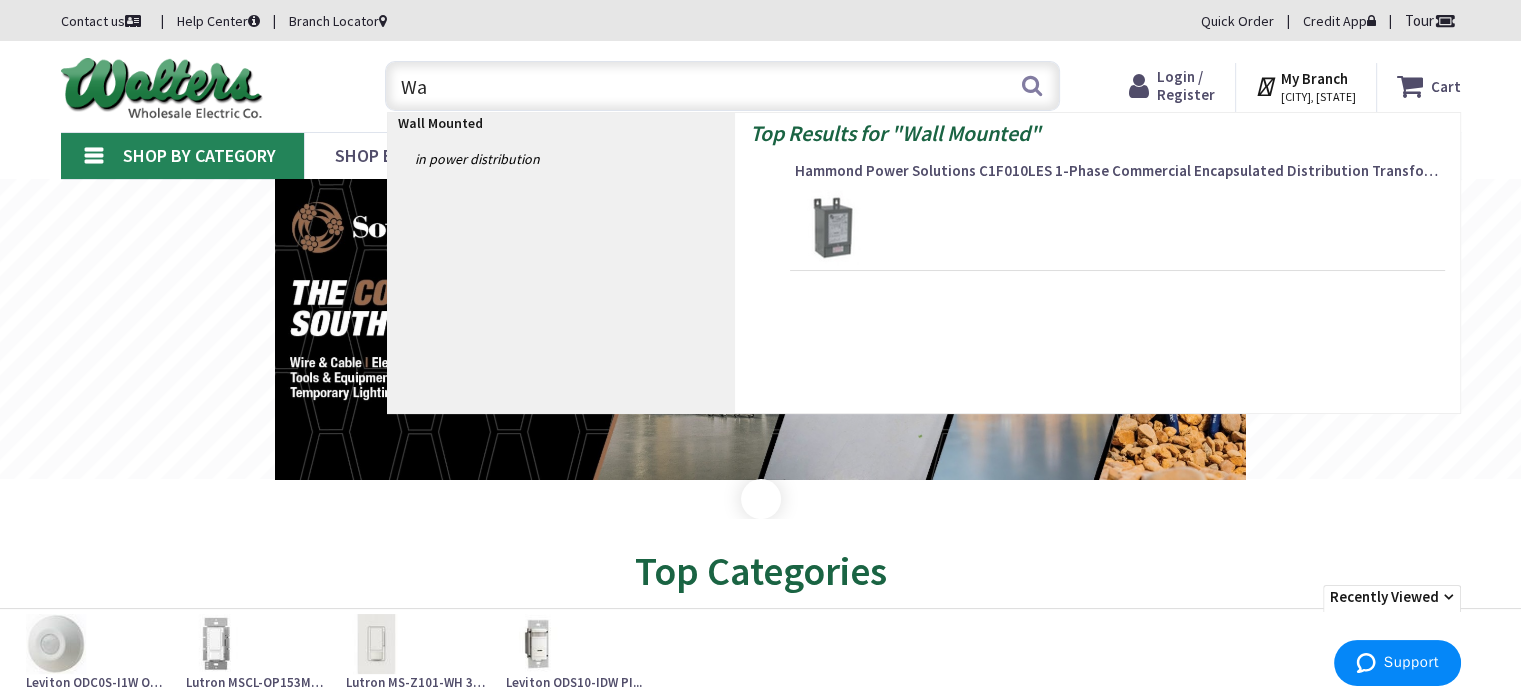 type on "W" 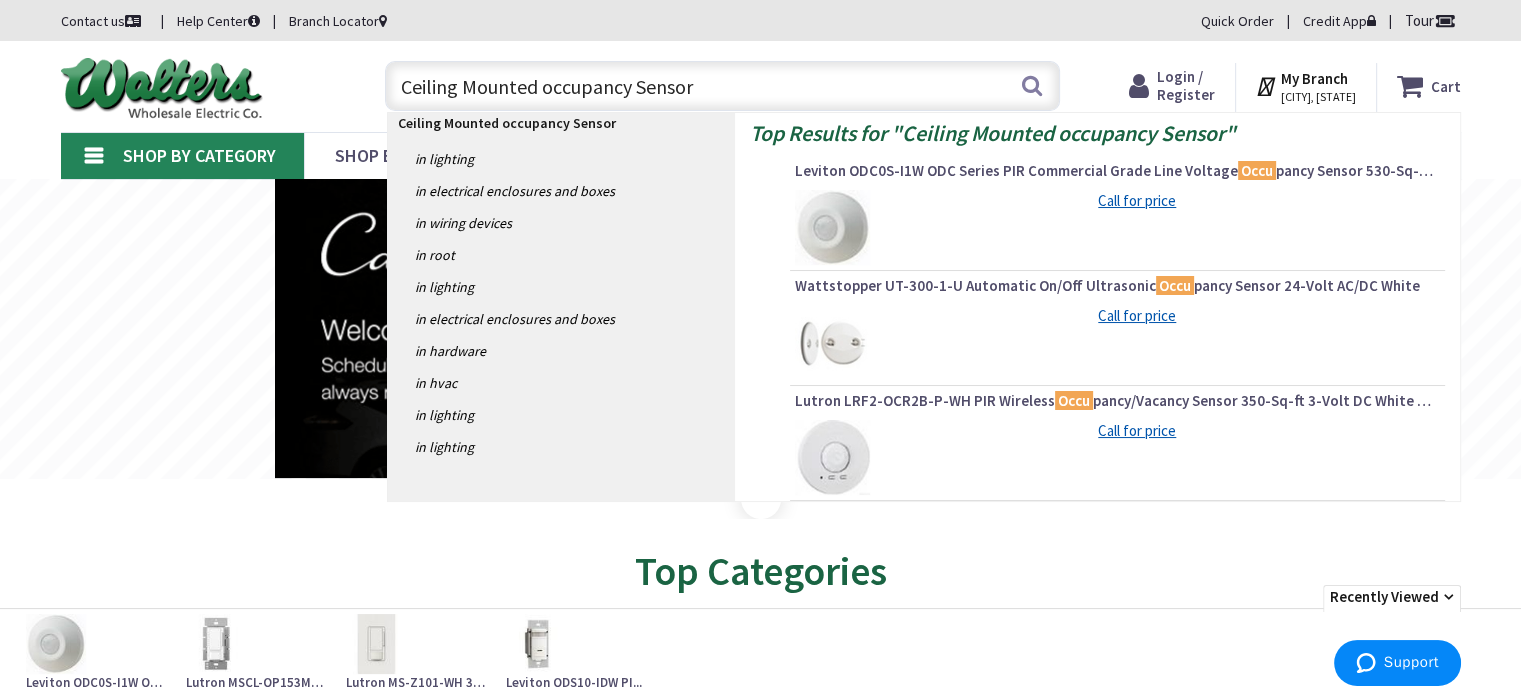 type on "Ceiling Mounted occupancy Sensor" 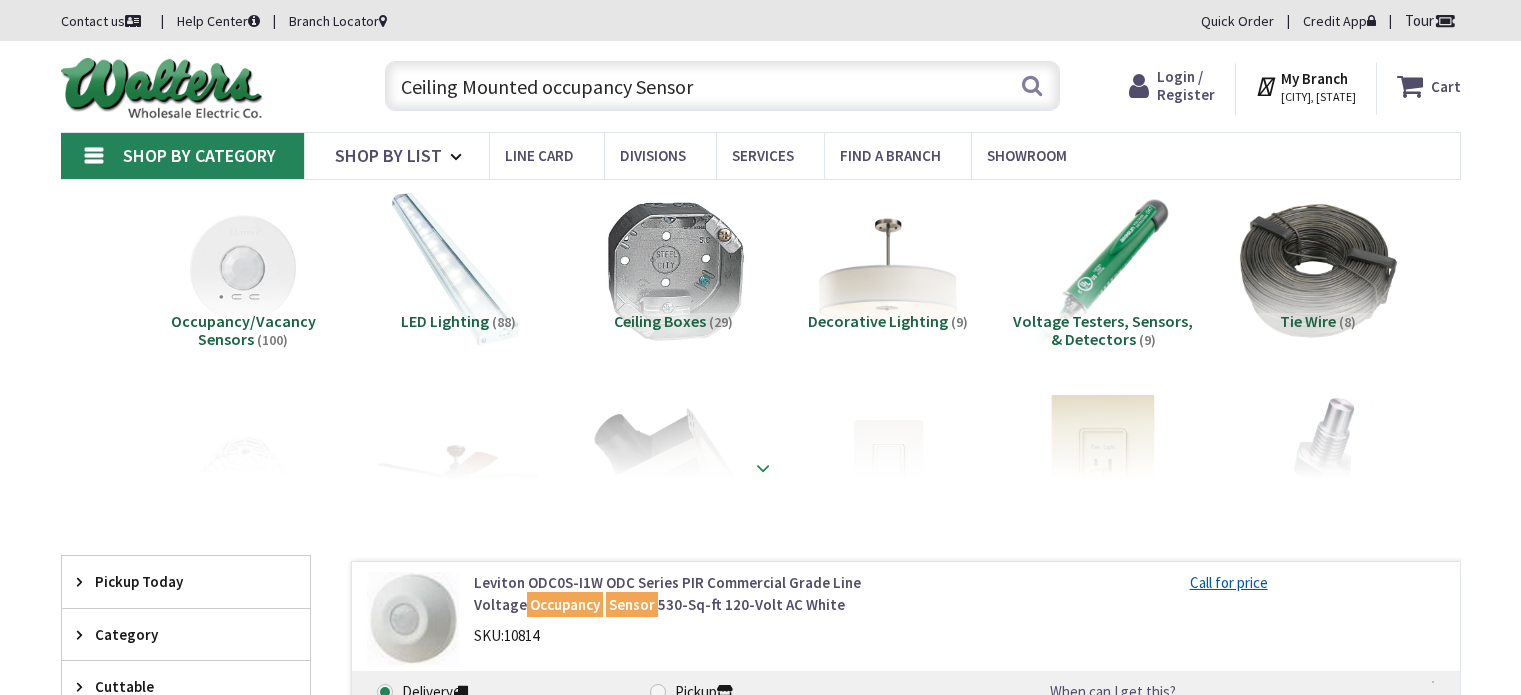 scroll, scrollTop: 0, scrollLeft: 0, axis: both 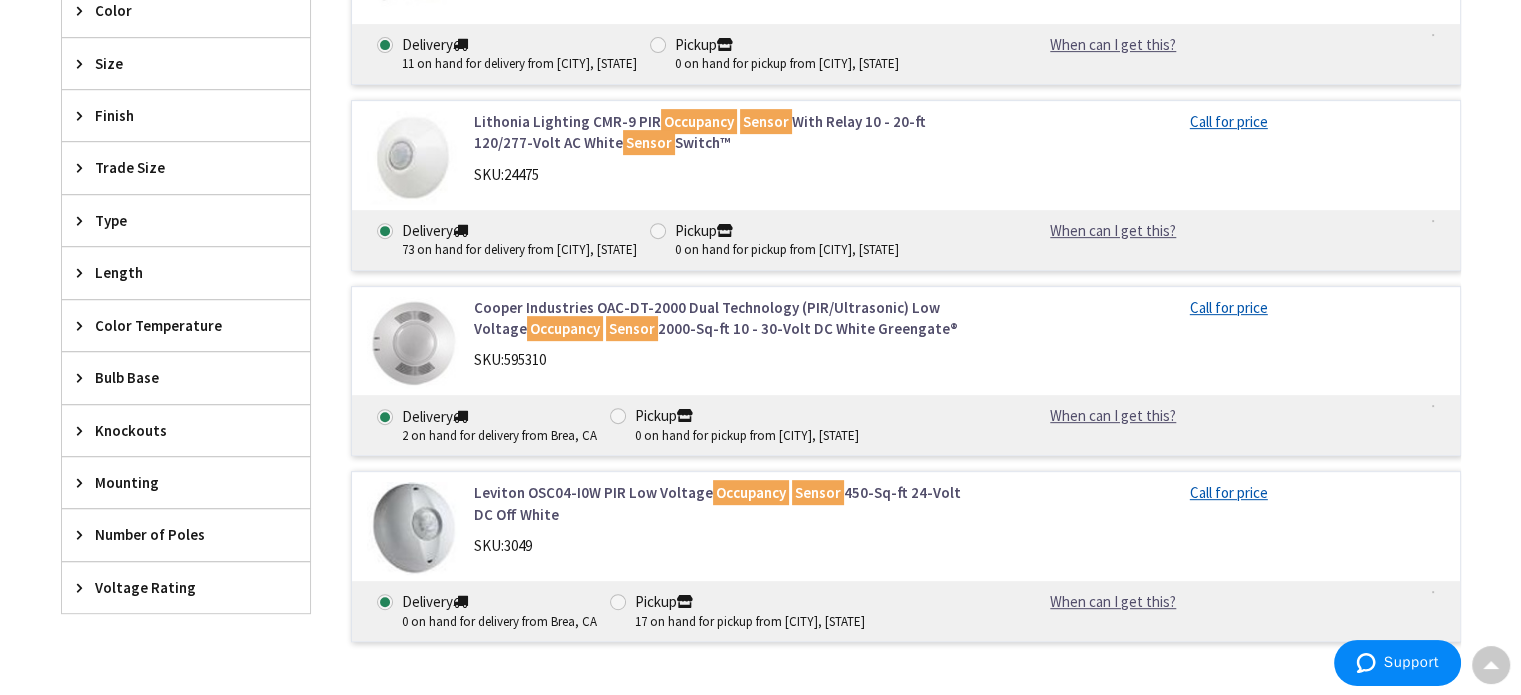 click at bounding box center [413, 343] 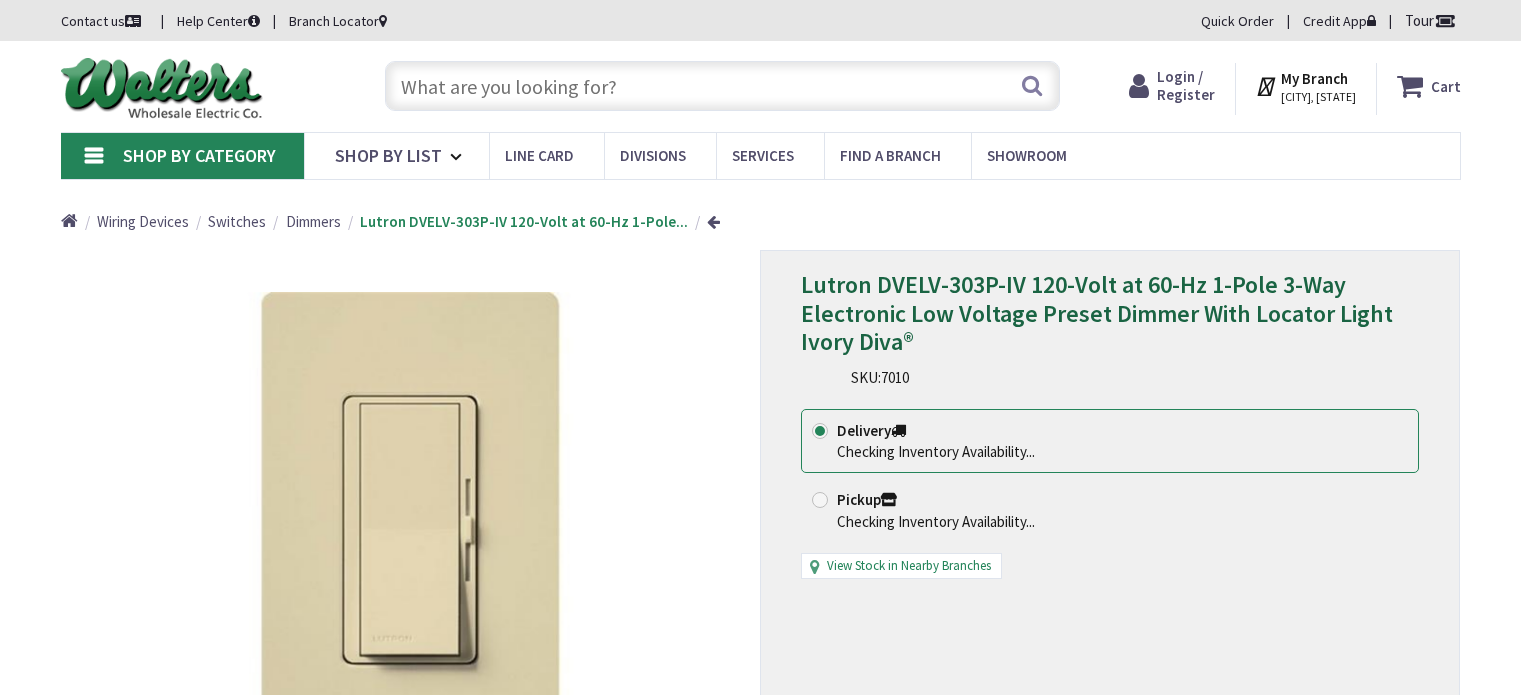 scroll, scrollTop: 0, scrollLeft: 0, axis: both 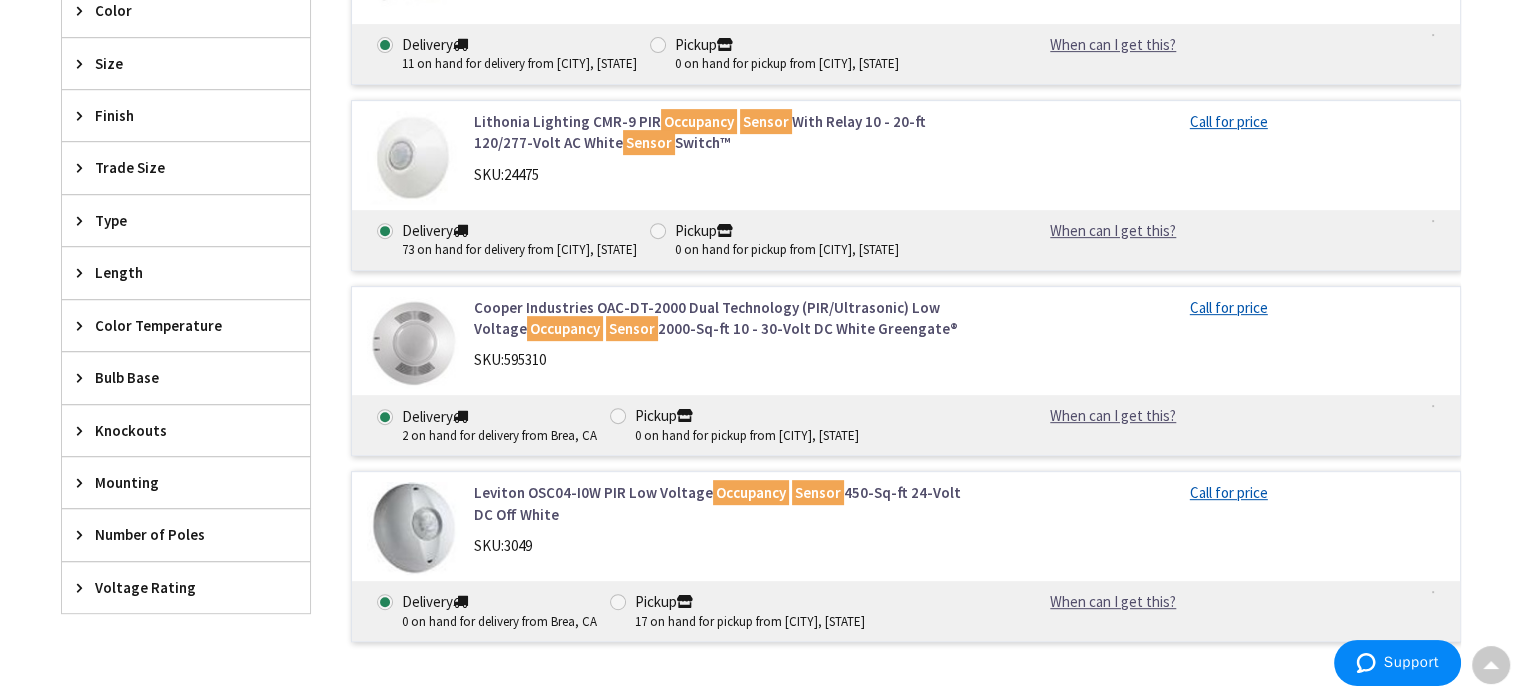 click on "Cooper Industries OAC-DT-2000 Dual Technology (PIR/Ultrasonic) Low Voltage  Occupancy   Sensor  2000-Sq-ft 10 - 30-Volt DC White Greengate®" at bounding box center (728, 318) 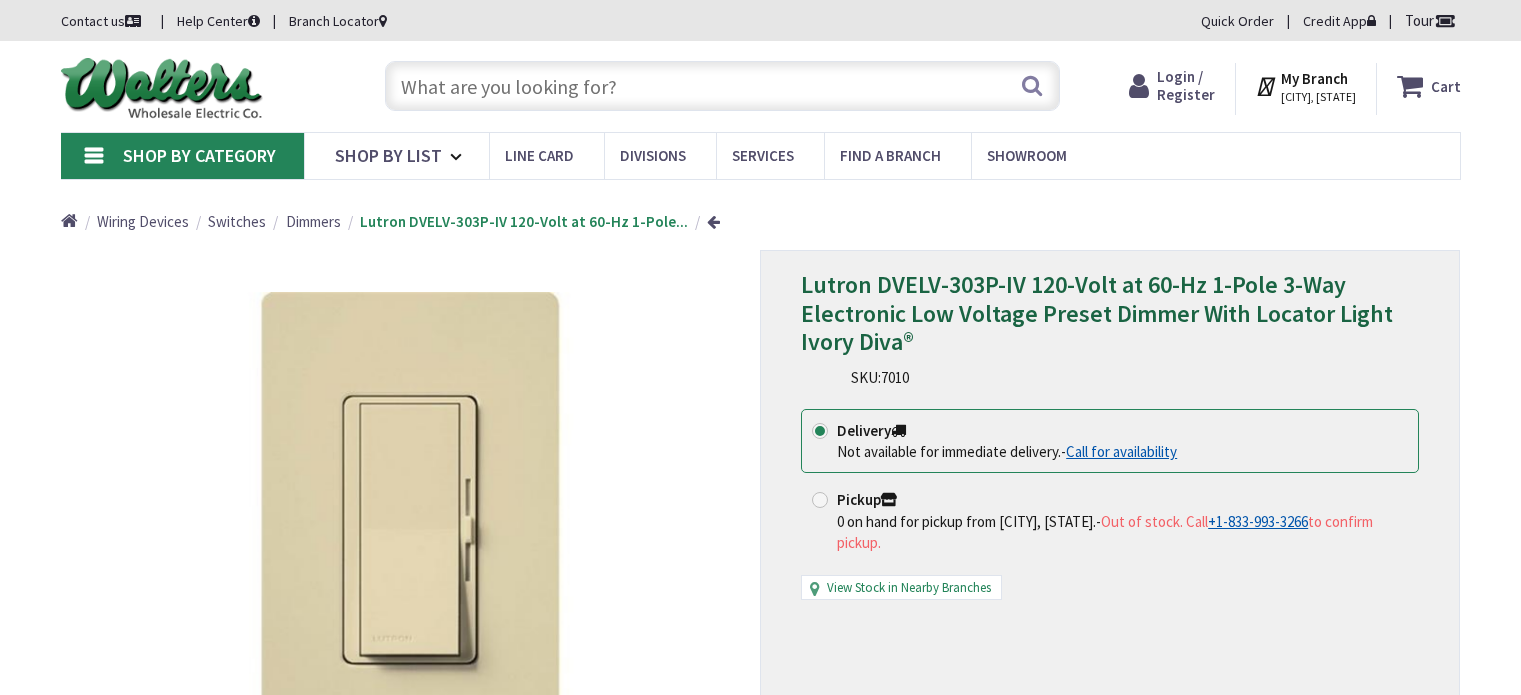scroll, scrollTop: 0, scrollLeft: 0, axis: both 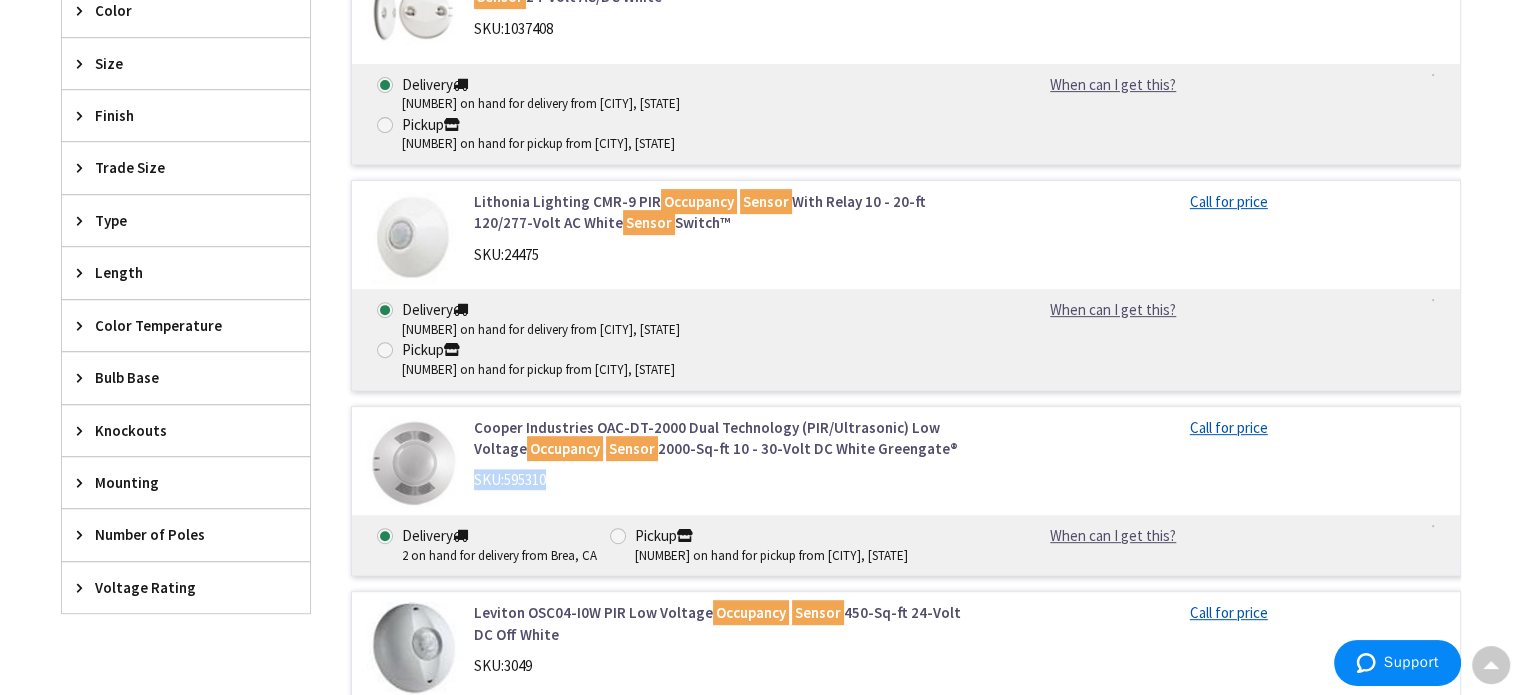 drag, startPoint x: 473, startPoint y: 360, endPoint x: 557, endPoint y: 361, distance: 84.00595 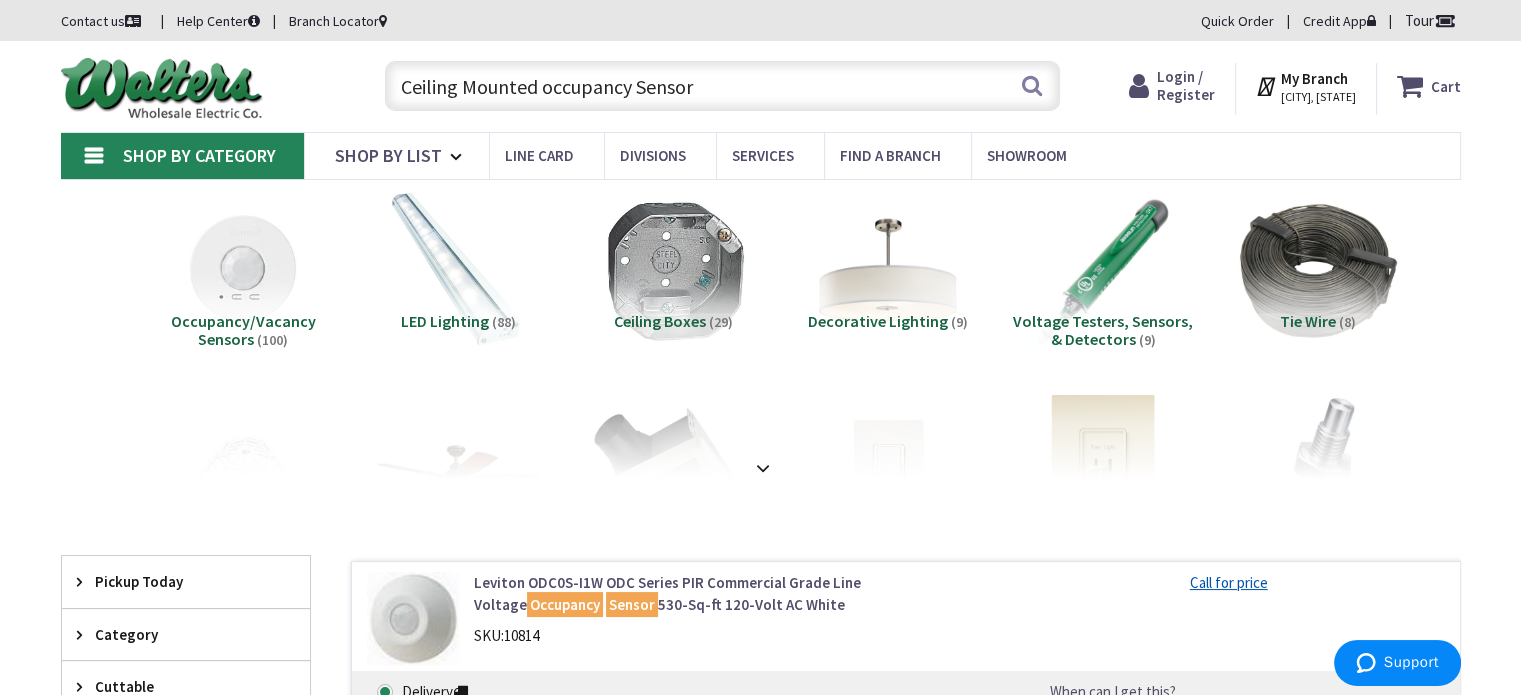 click on "Ceiling Mounted occupancy Sensor" at bounding box center [722, 86] 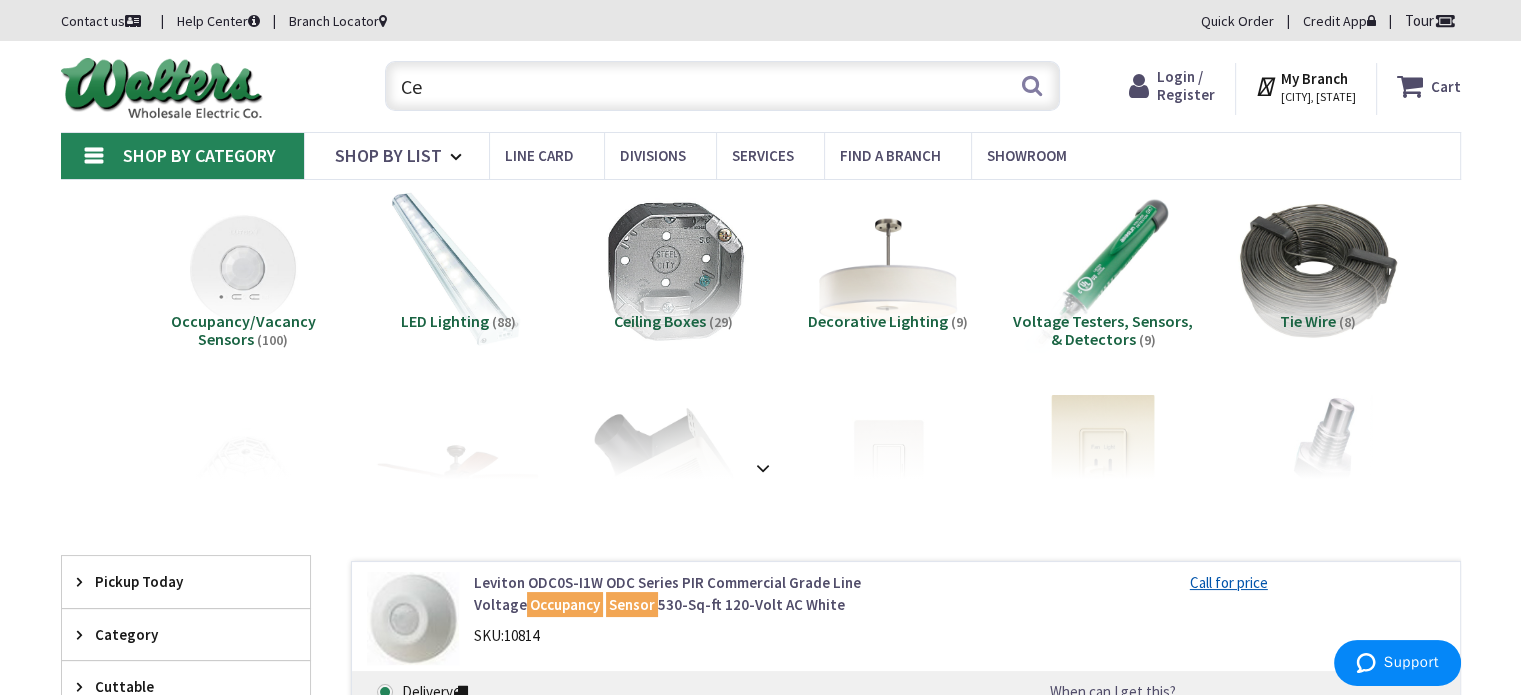 type on "C" 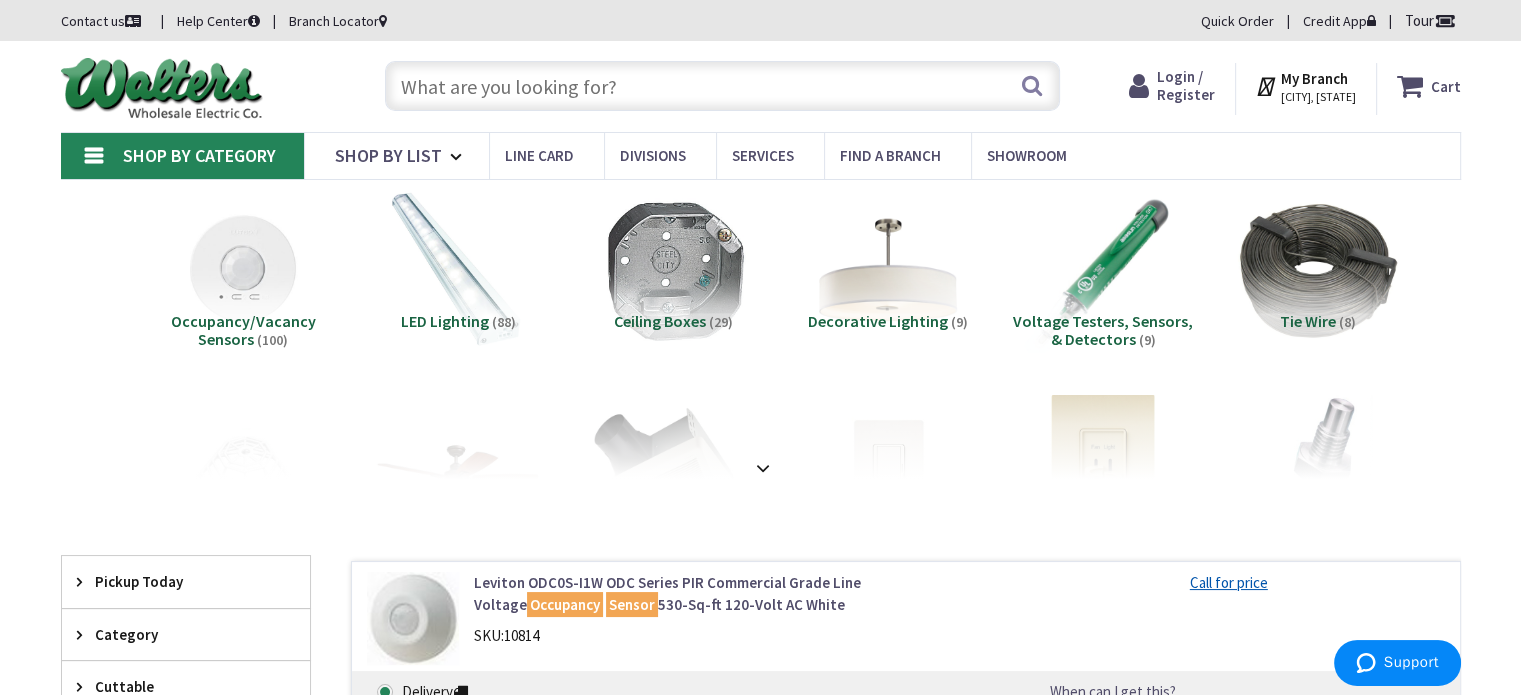 paste on "SKU: 595310" 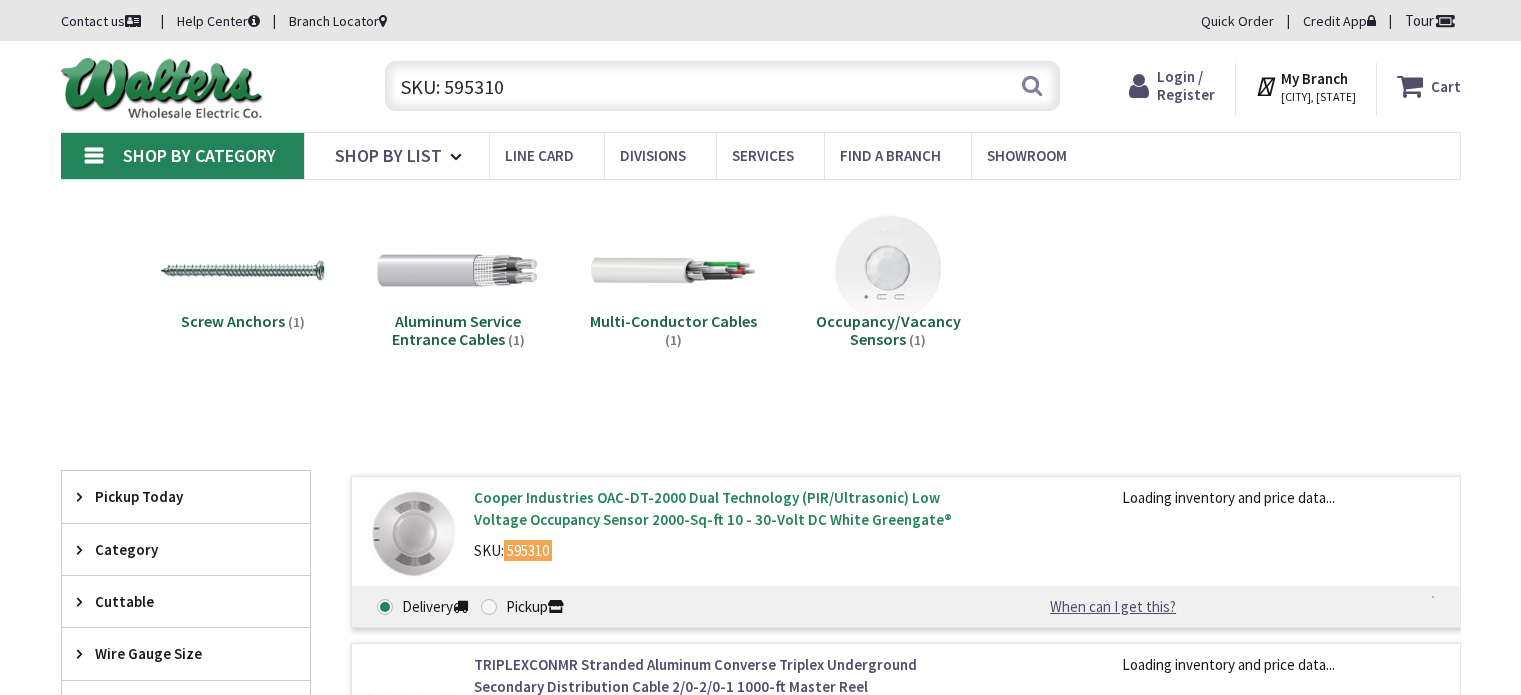 scroll, scrollTop: 0, scrollLeft: 0, axis: both 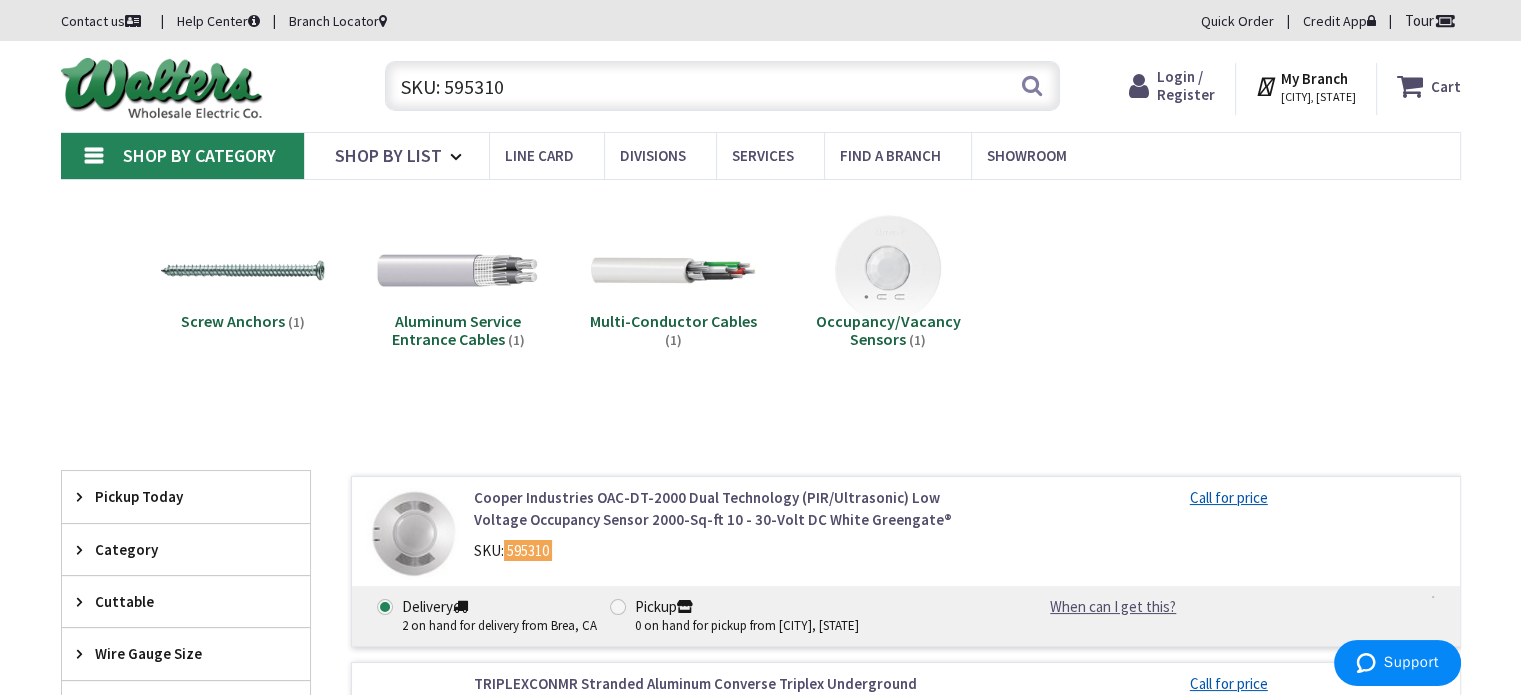 click on "Cooper Industries OAC-DT-2000 Dual Technology (PIR/Ultrasonic) Low Voltage Occupancy Sensor 2000-Sq-ft 10 - 30-Volt DC White Greengate®" at bounding box center (728, 508) 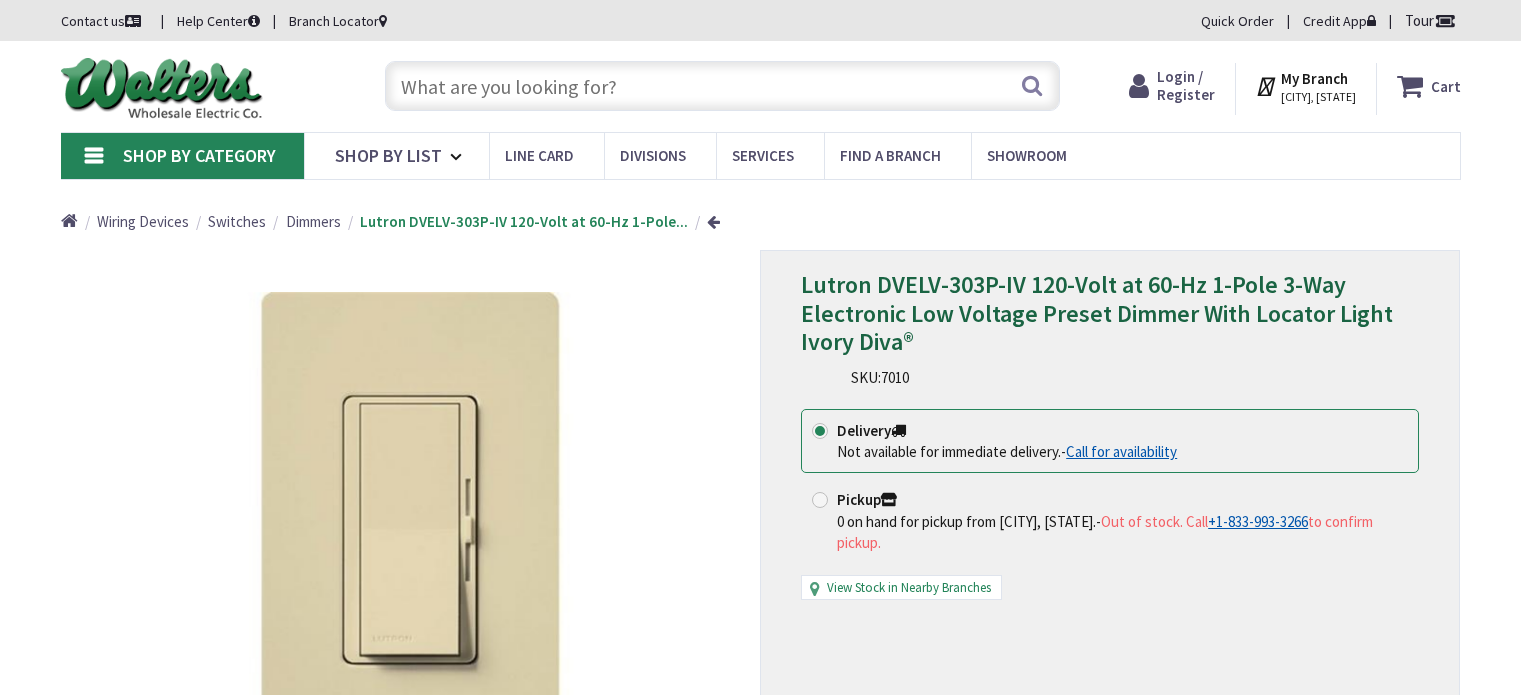scroll, scrollTop: 0, scrollLeft: 0, axis: both 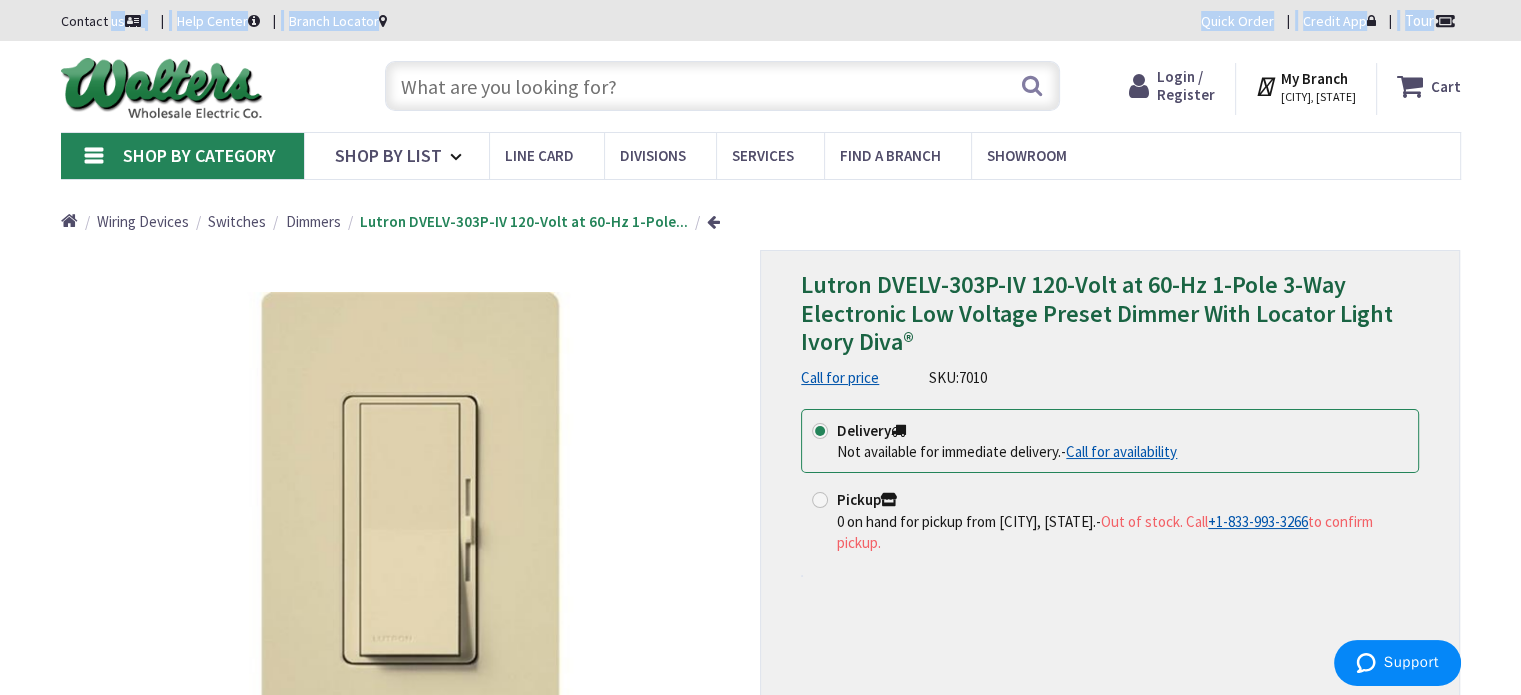 drag, startPoint x: 249, startPoint y: 46, endPoint x: 108, endPoint y: 31, distance: 141.79562 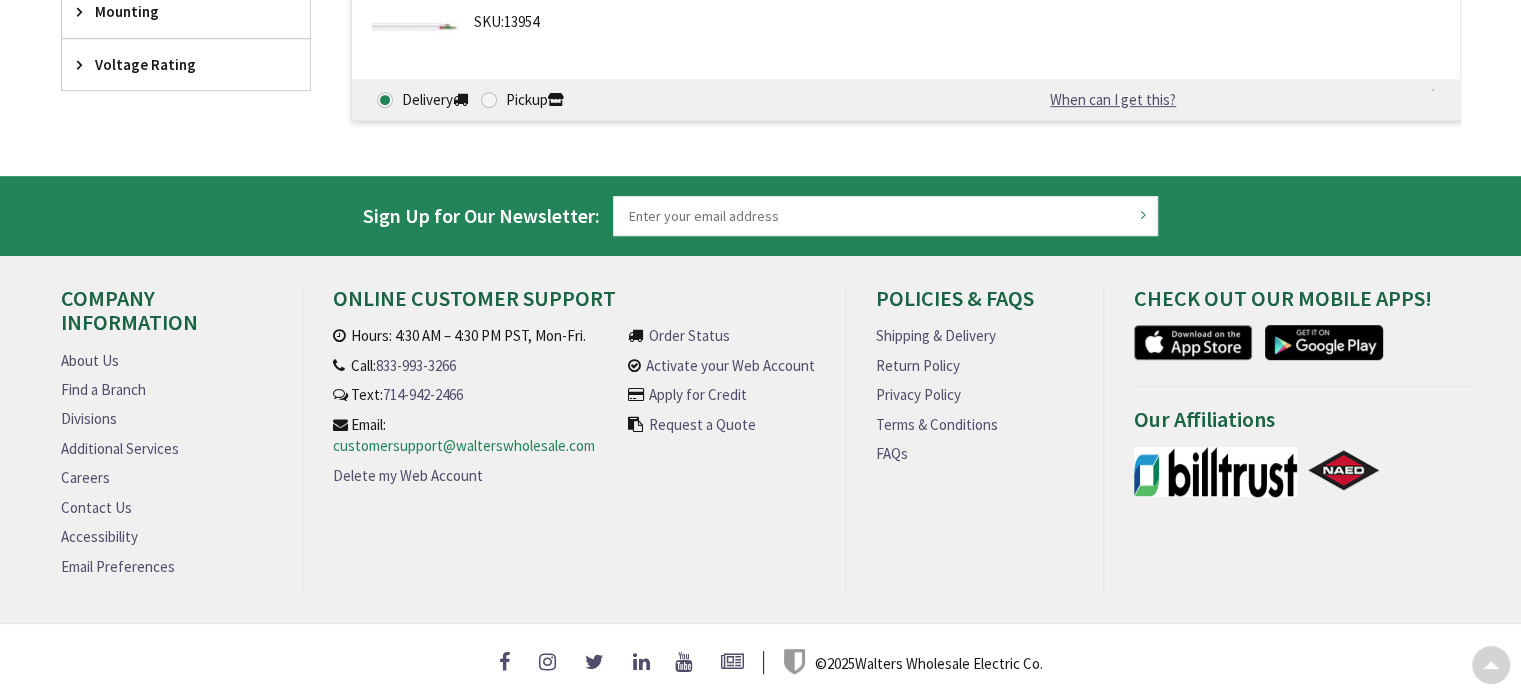 scroll, scrollTop: 1015, scrollLeft: 0, axis: vertical 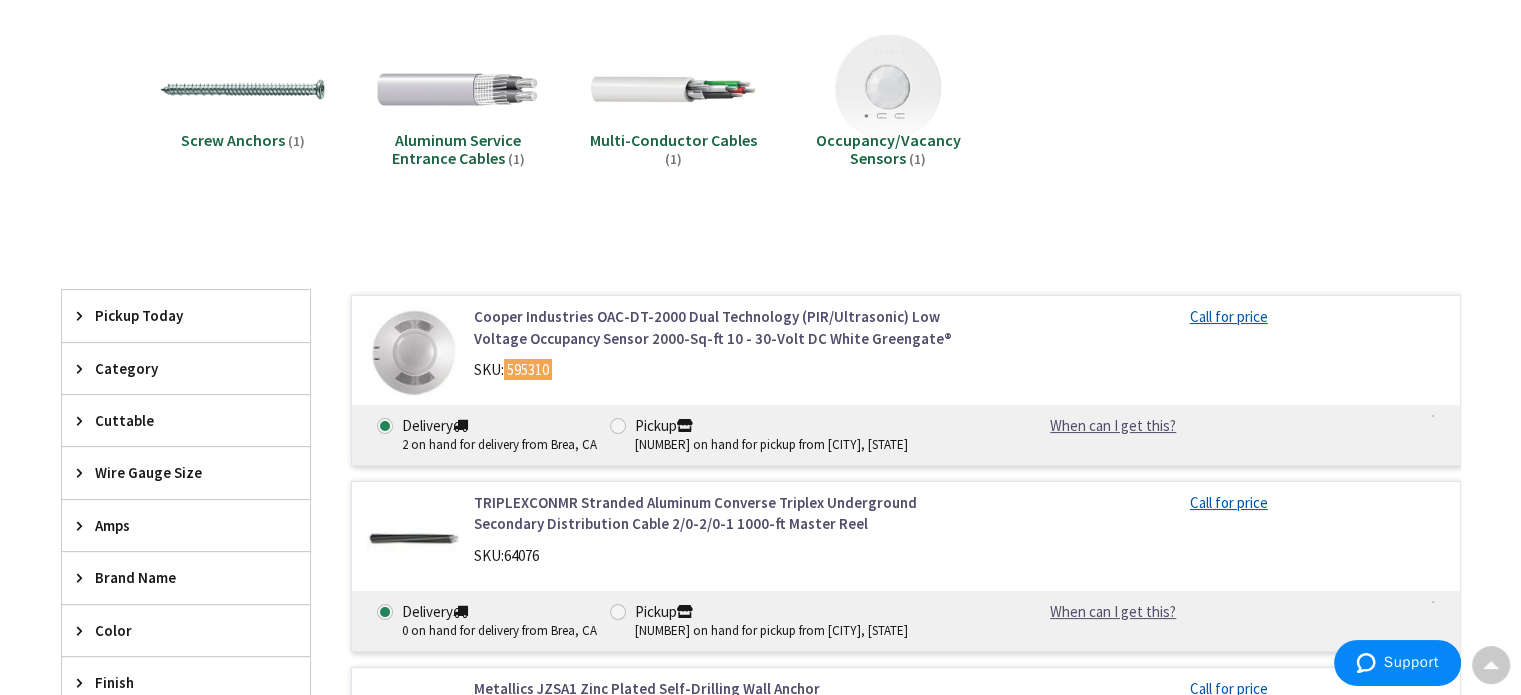 click on "595310" at bounding box center (528, 369) 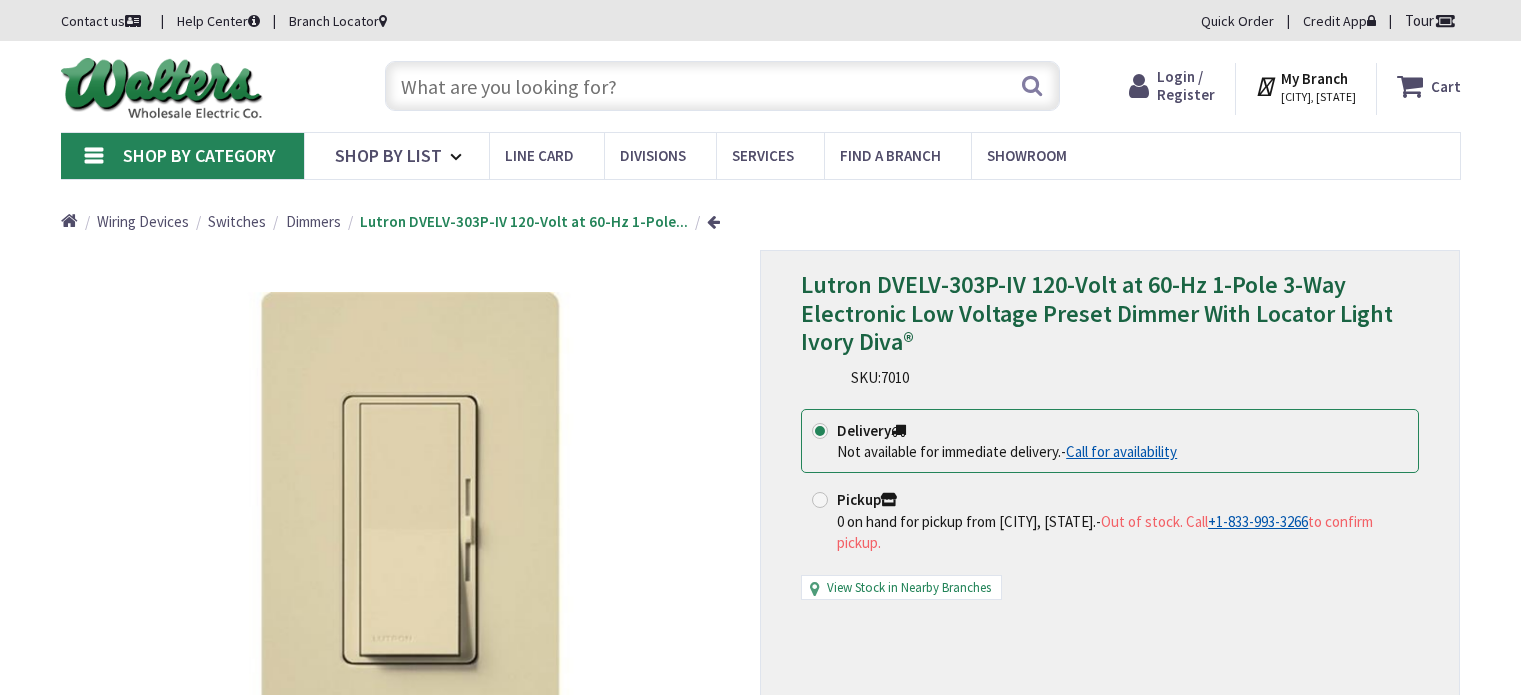 scroll, scrollTop: 0, scrollLeft: 0, axis: both 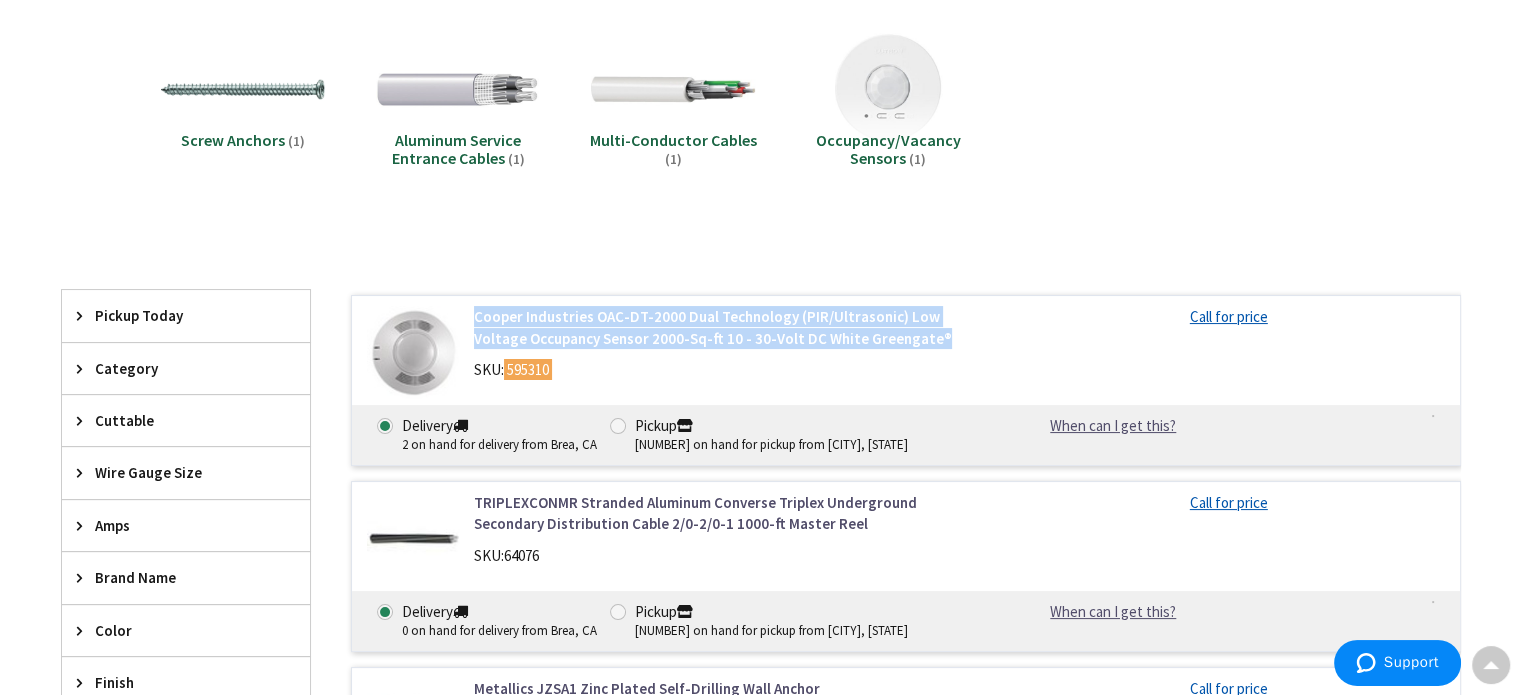 drag, startPoint x: 465, startPoint y: 310, endPoint x: 872, endPoint y: 343, distance: 408.33563 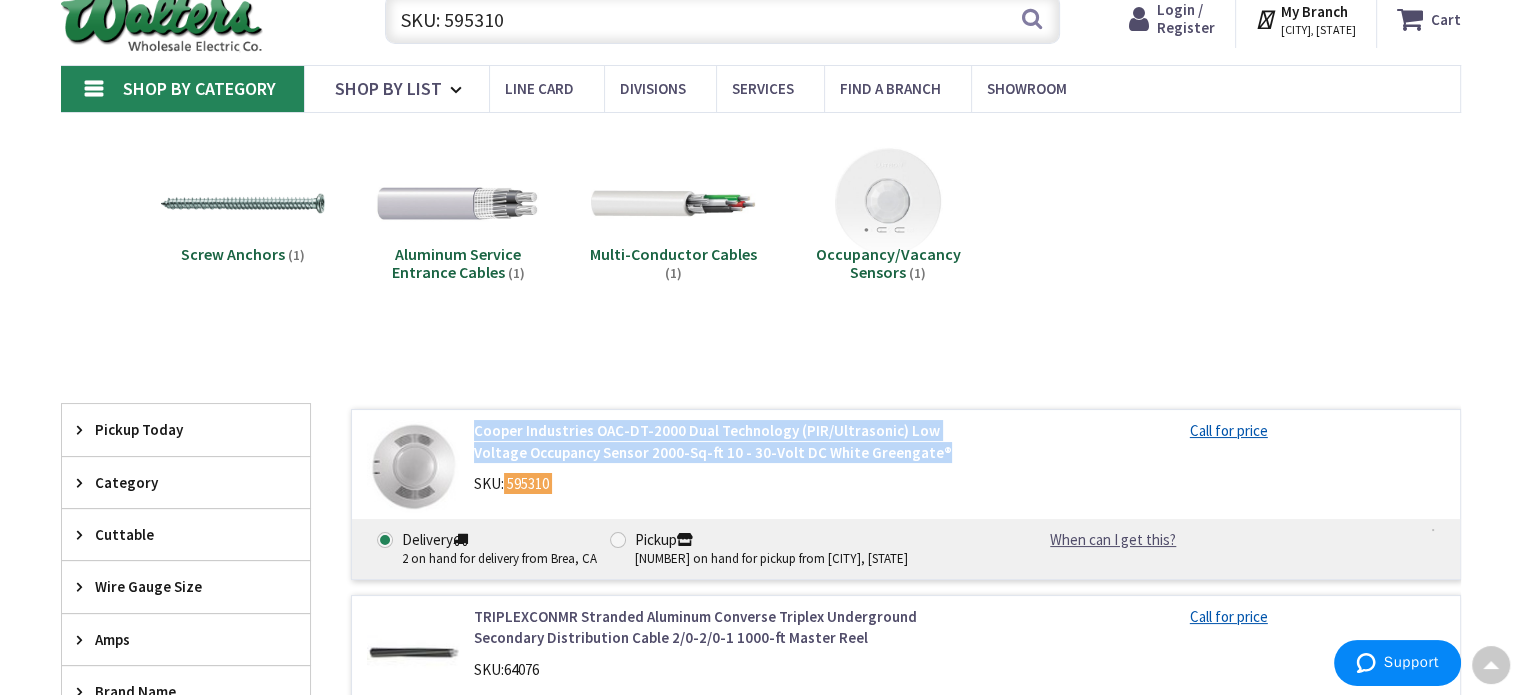 scroll, scrollTop: 0, scrollLeft: 0, axis: both 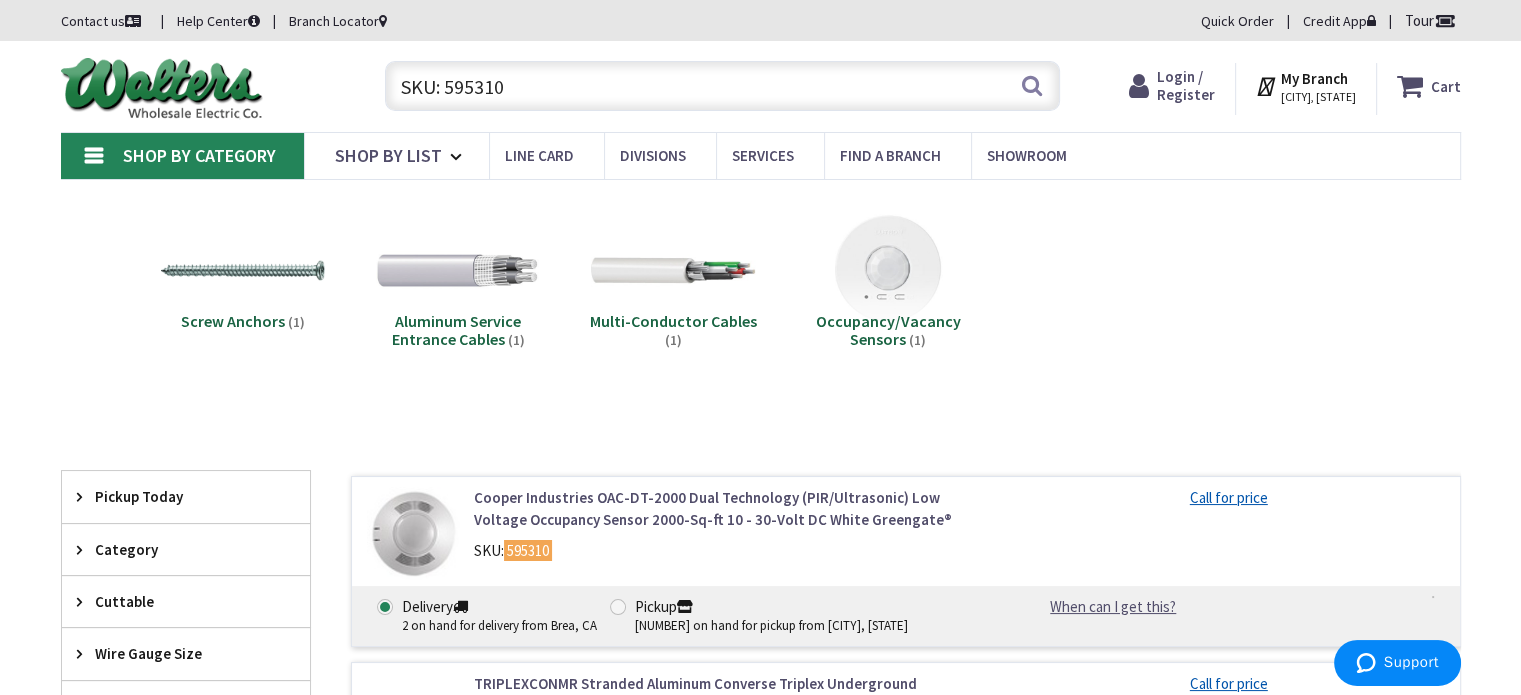 click on "SKU: 595310" at bounding box center (722, 86) 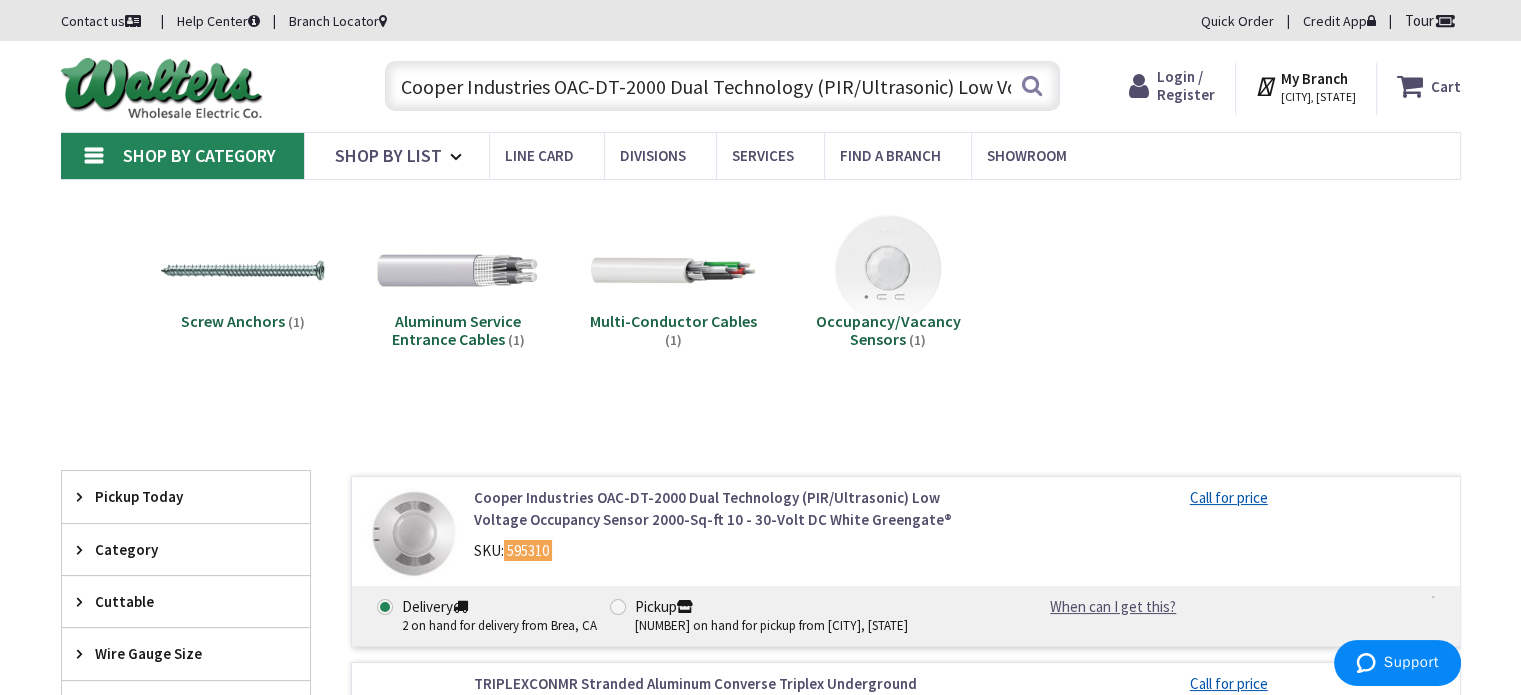 scroll, scrollTop: 0, scrollLeft: 491, axis: horizontal 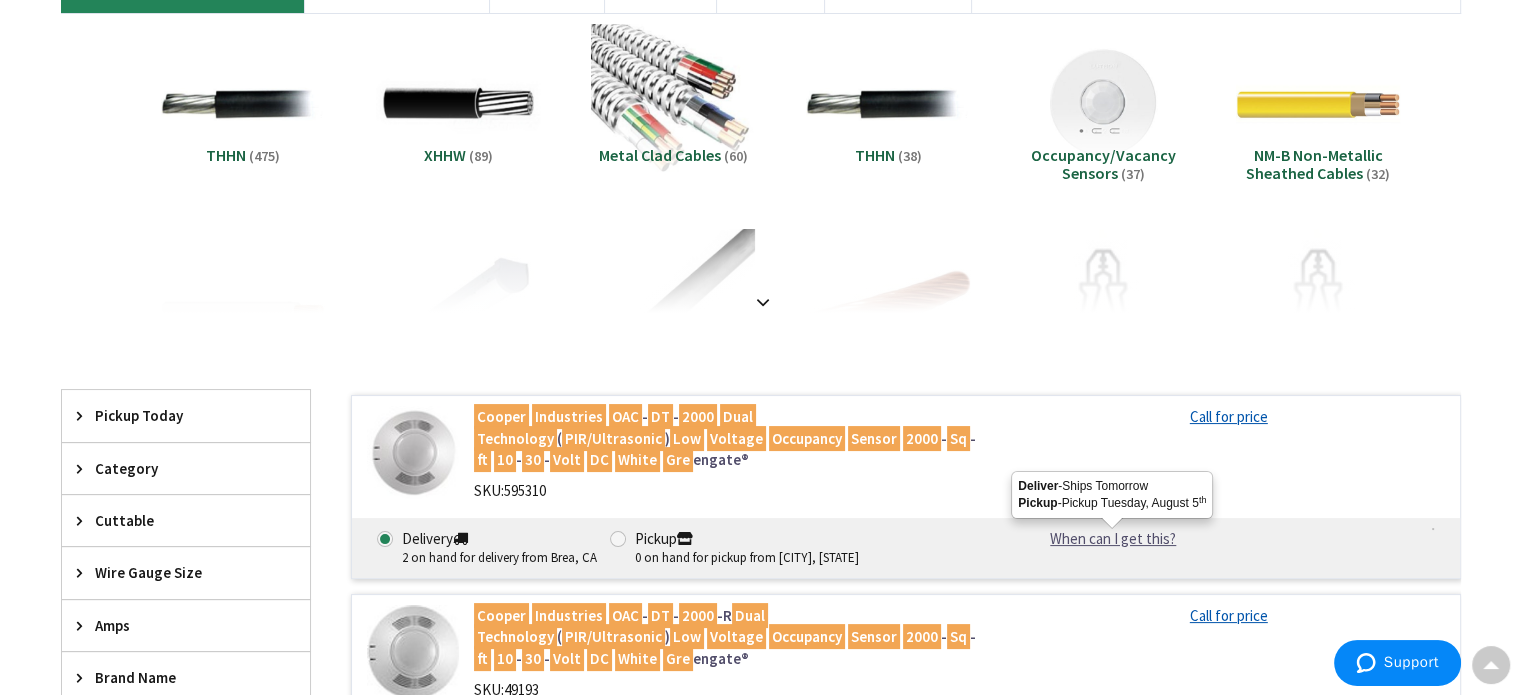 click on "When can I get this?" at bounding box center (1113, 538) 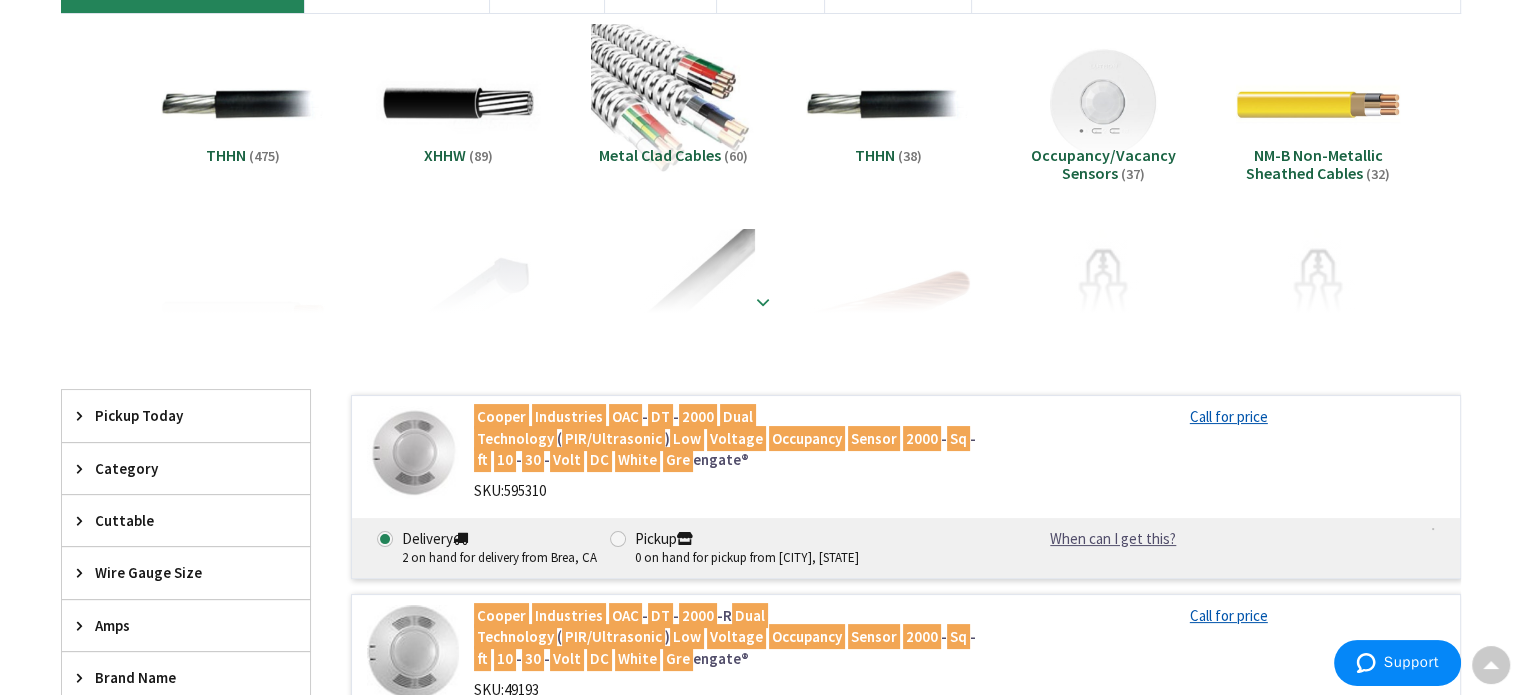 click at bounding box center [761, 258] 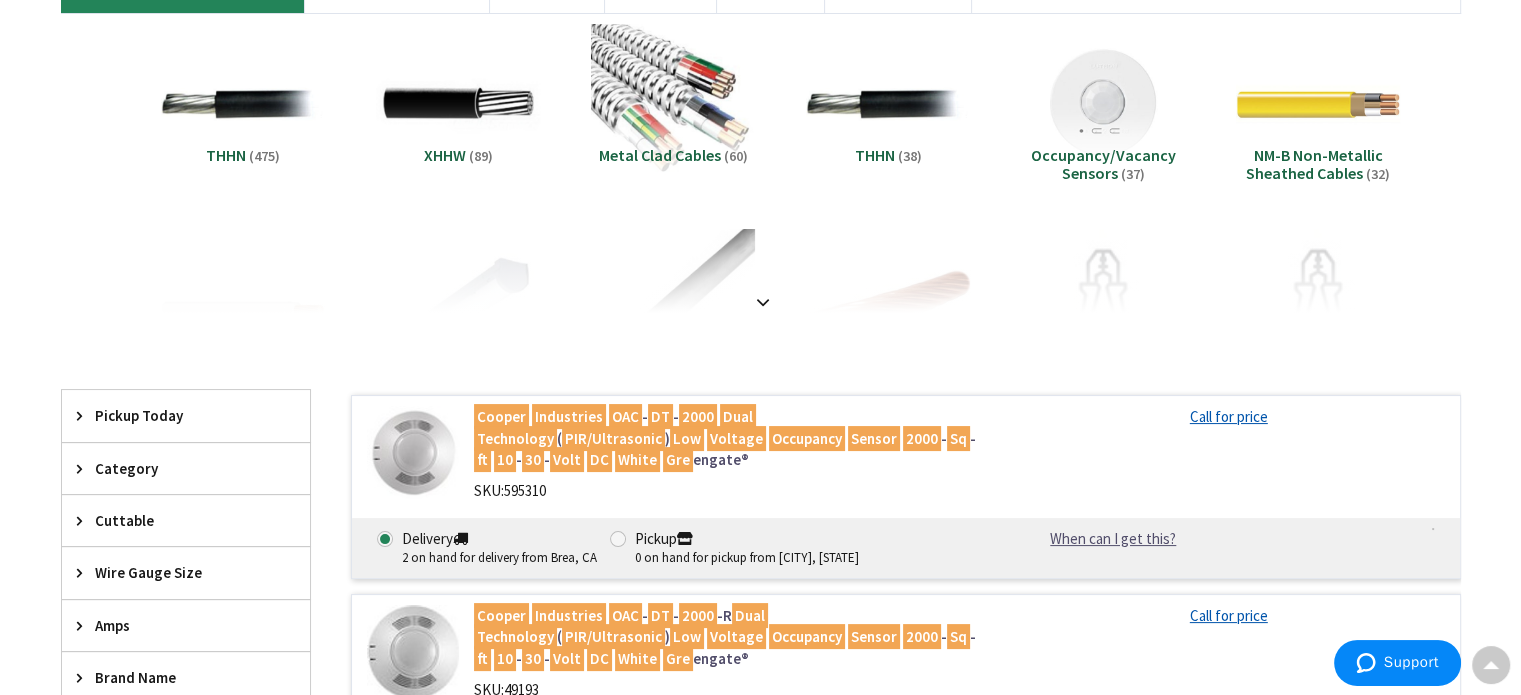 scroll, scrollTop: 500, scrollLeft: 0, axis: vertical 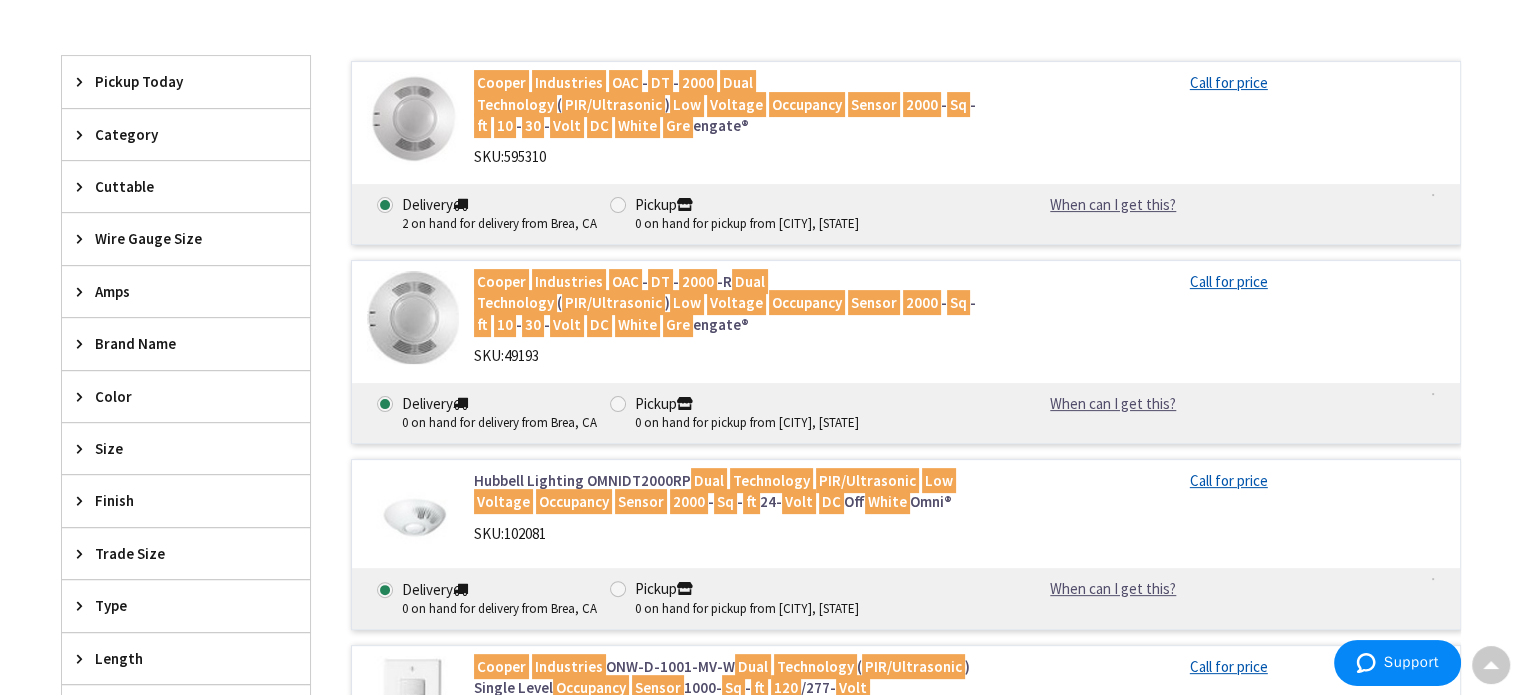 click at bounding box center [413, 317] 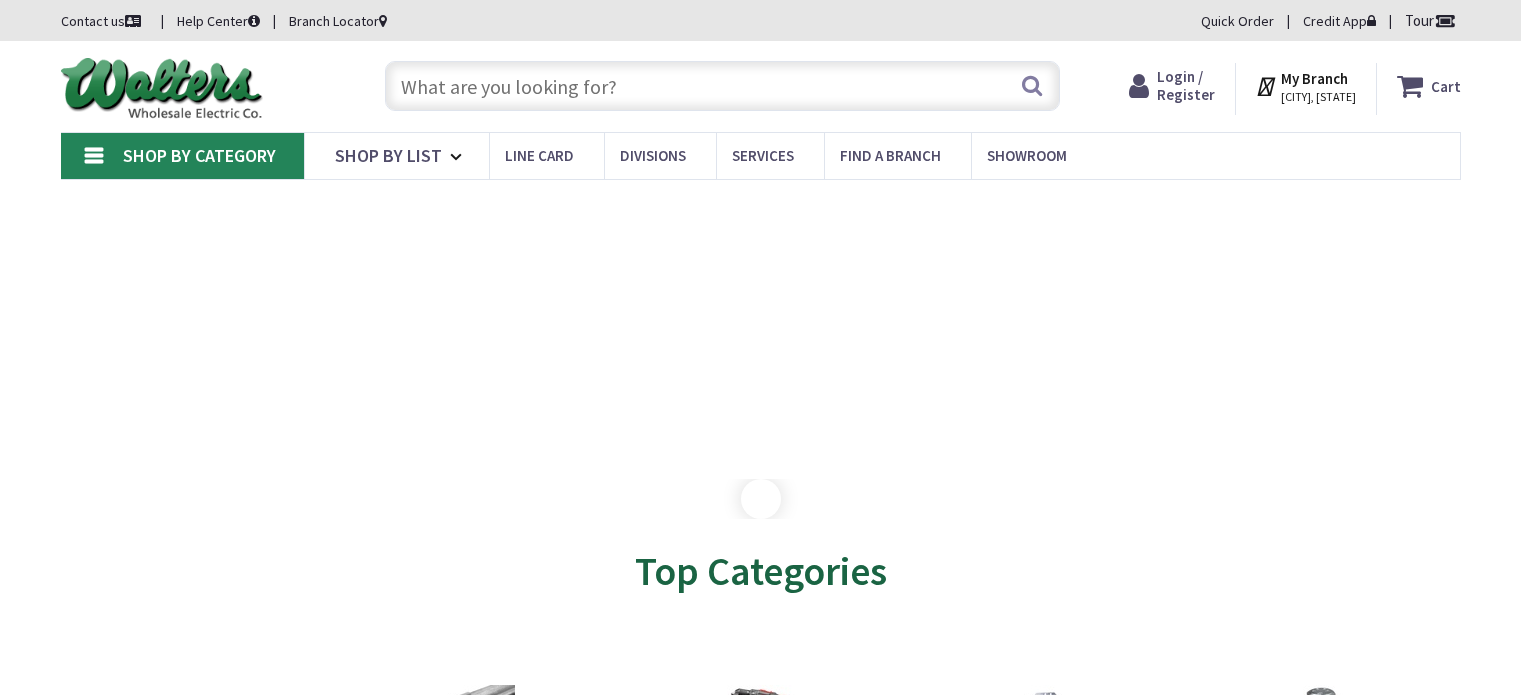 scroll, scrollTop: 0, scrollLeft: 0, axis: both 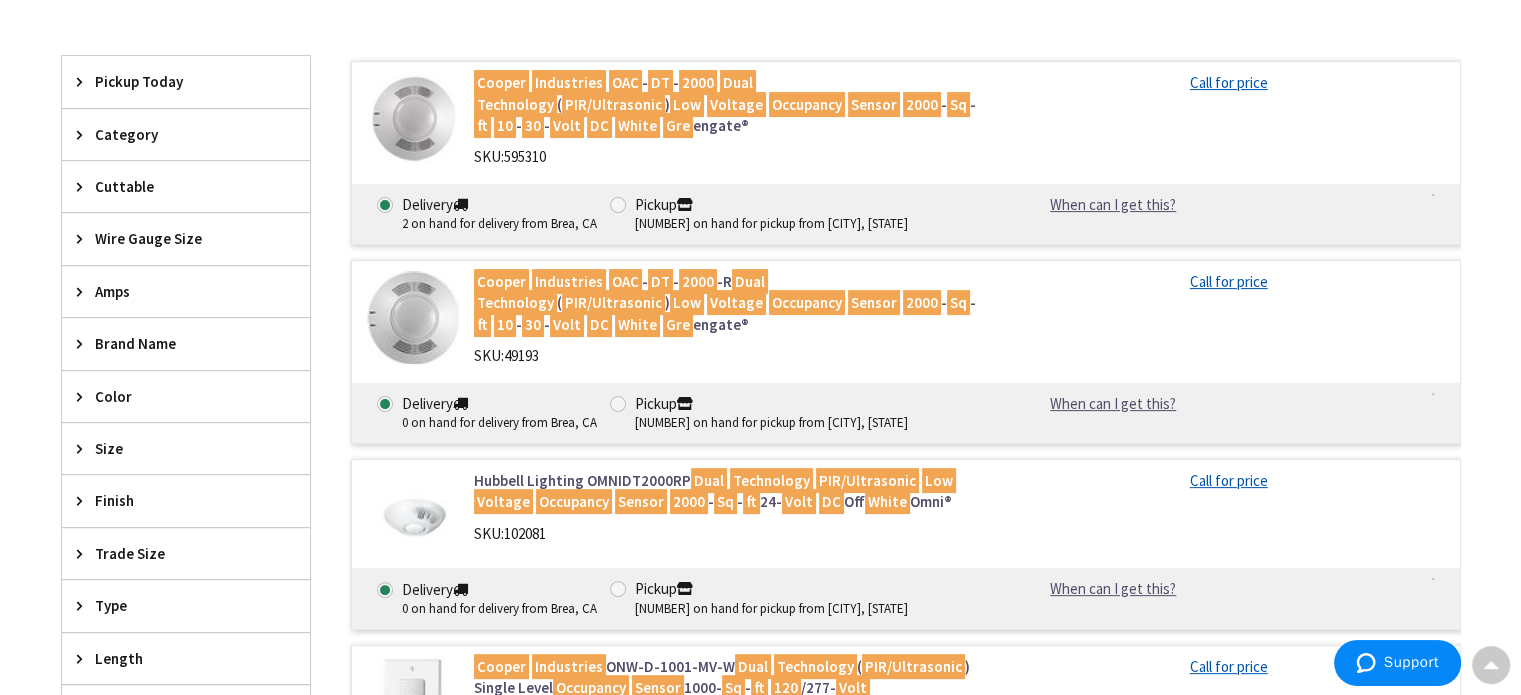 click on "Cooper   Industries   OAC - DT - 2000 -R  Dual   Technology  ( PIR/Ultrasonic )  Low   Voltage   Occupancy   Sensor   2000 - Sq - ft   10  -  30 - Volt   DC   White   Gre engate®
SKU:  49193
Call for price
Delivery" at bounding box center (906, 352) 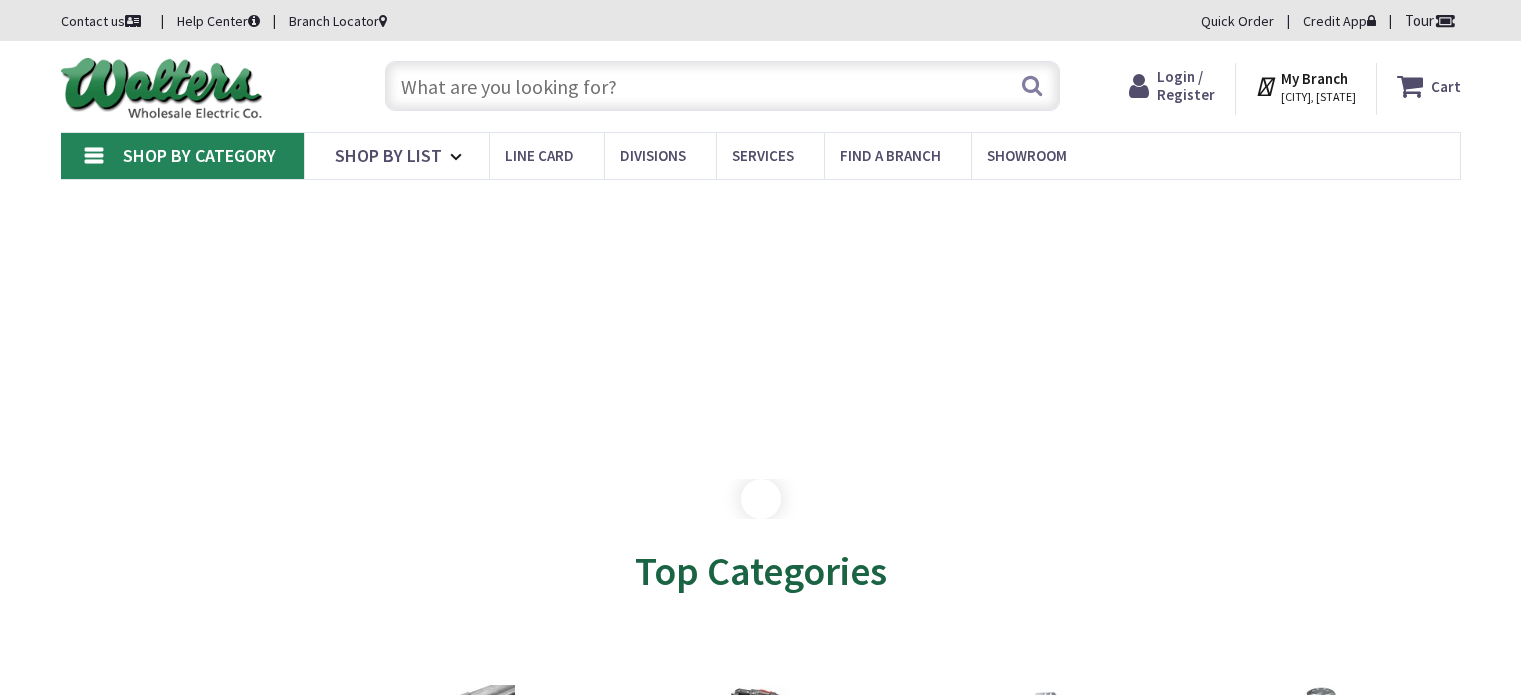 scroll, scrollTop: 0, scrollLeft: 0, axis: both 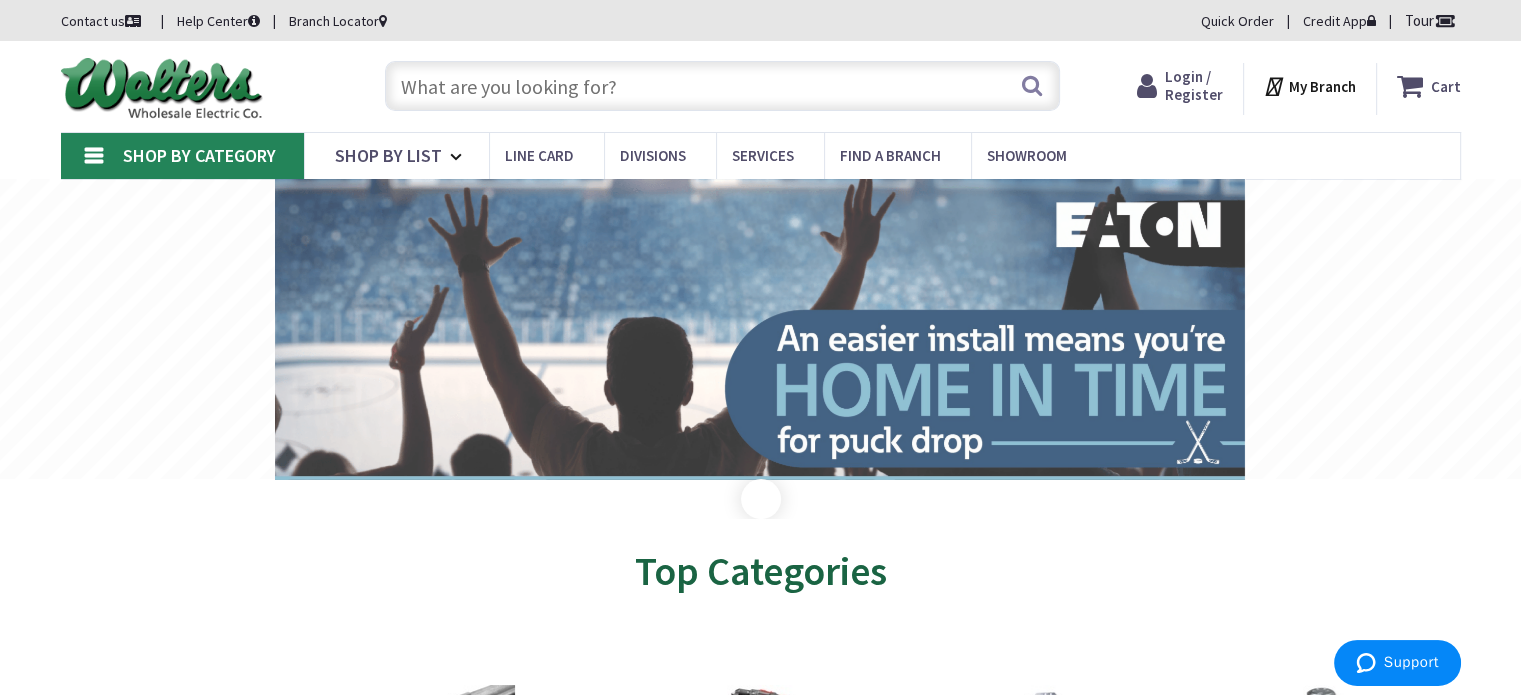 click at bounding box center [722, 86] 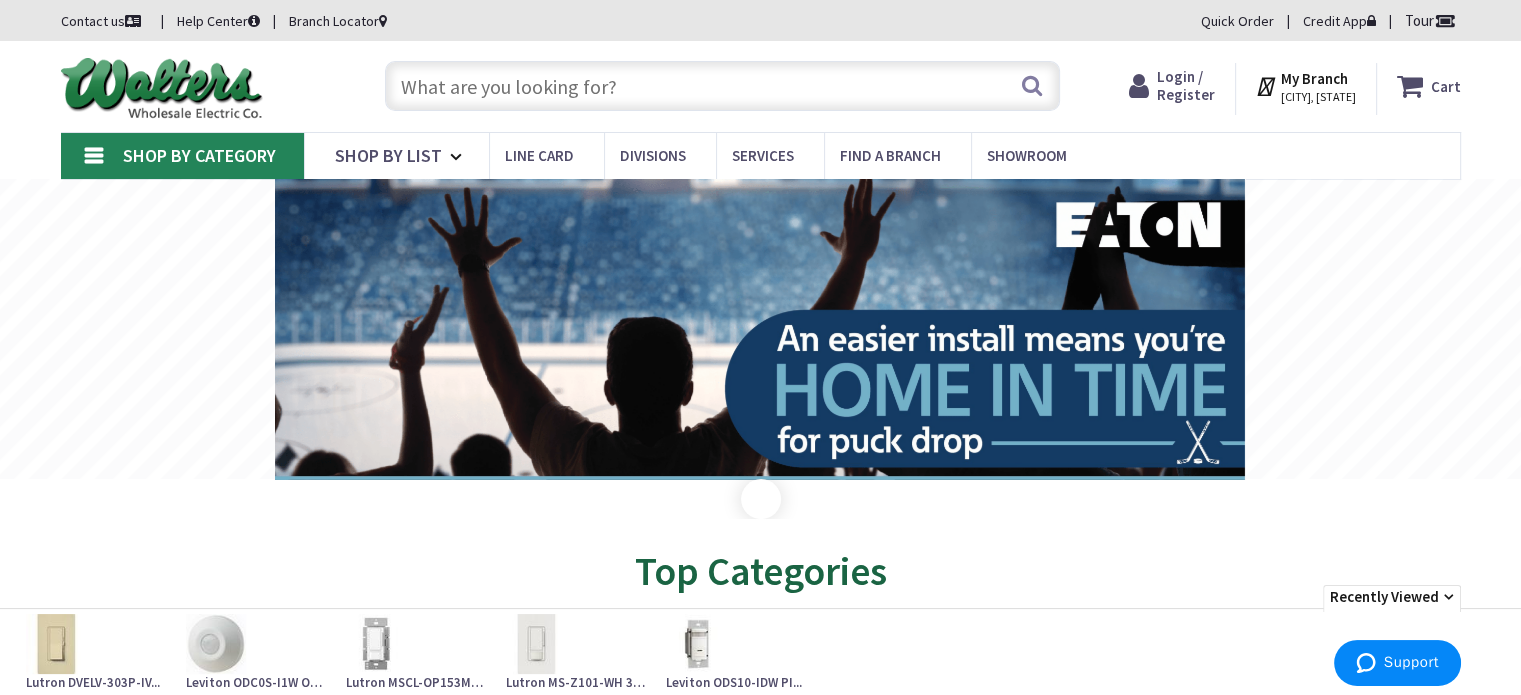 paste on "Cooper Industries OAC-DT-2000 Dual Technology (PIR/Ultrasonic) Low Voltage Occupancy Sensor 2000-Sq-ft 10 - 30-Volt DC White Gre" 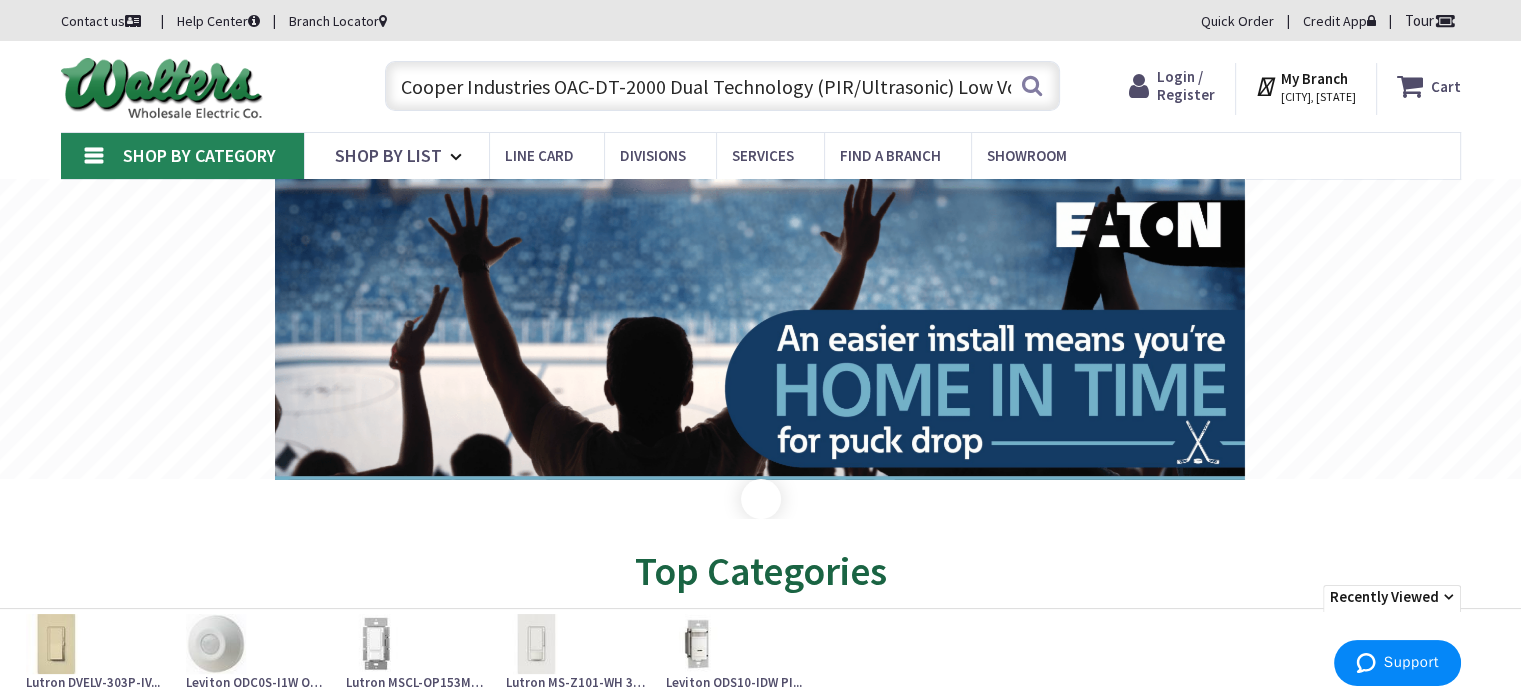 scroll, scrollTop: 0, scrollLeft: 491, axis: horizontal 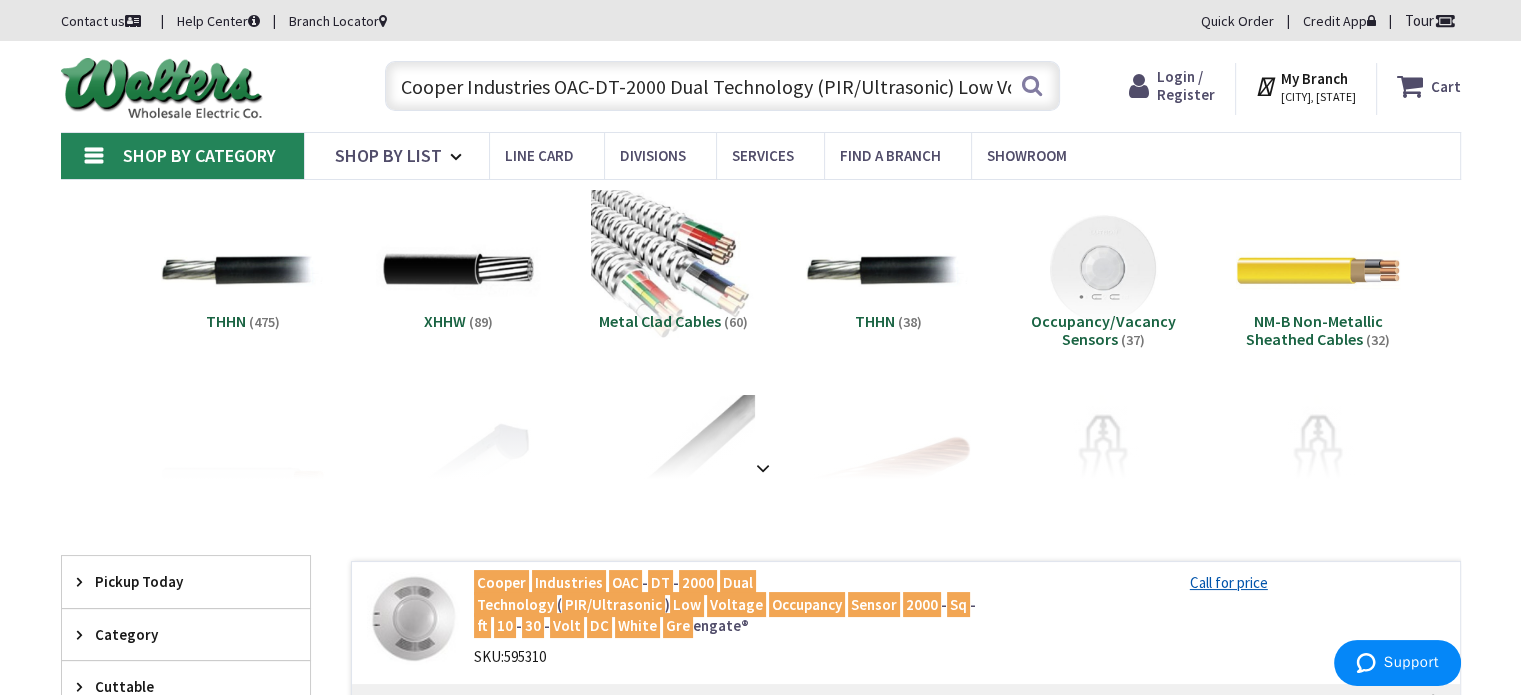 click on "2000" at bounding box center [922, 604] 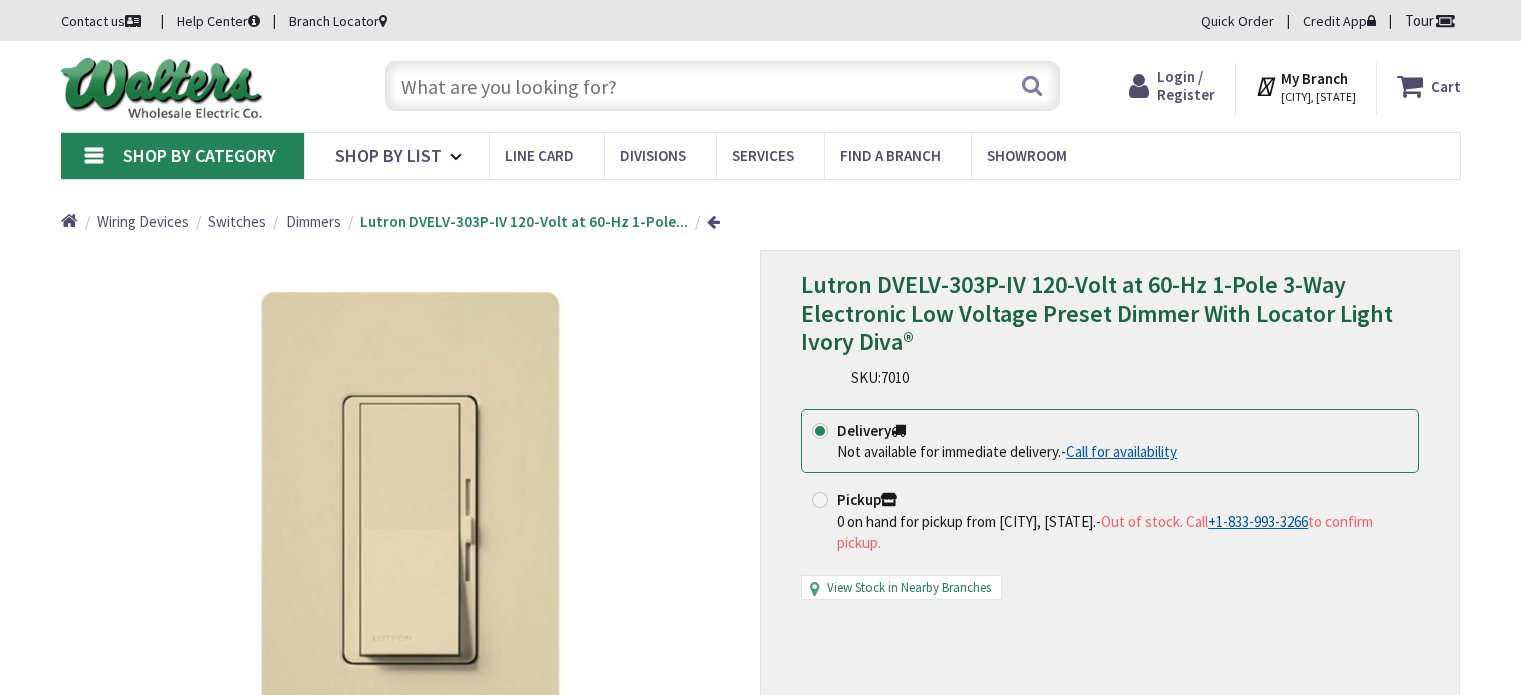 scroll, scrollTop: 0, scrollLeft: 0, axis: both 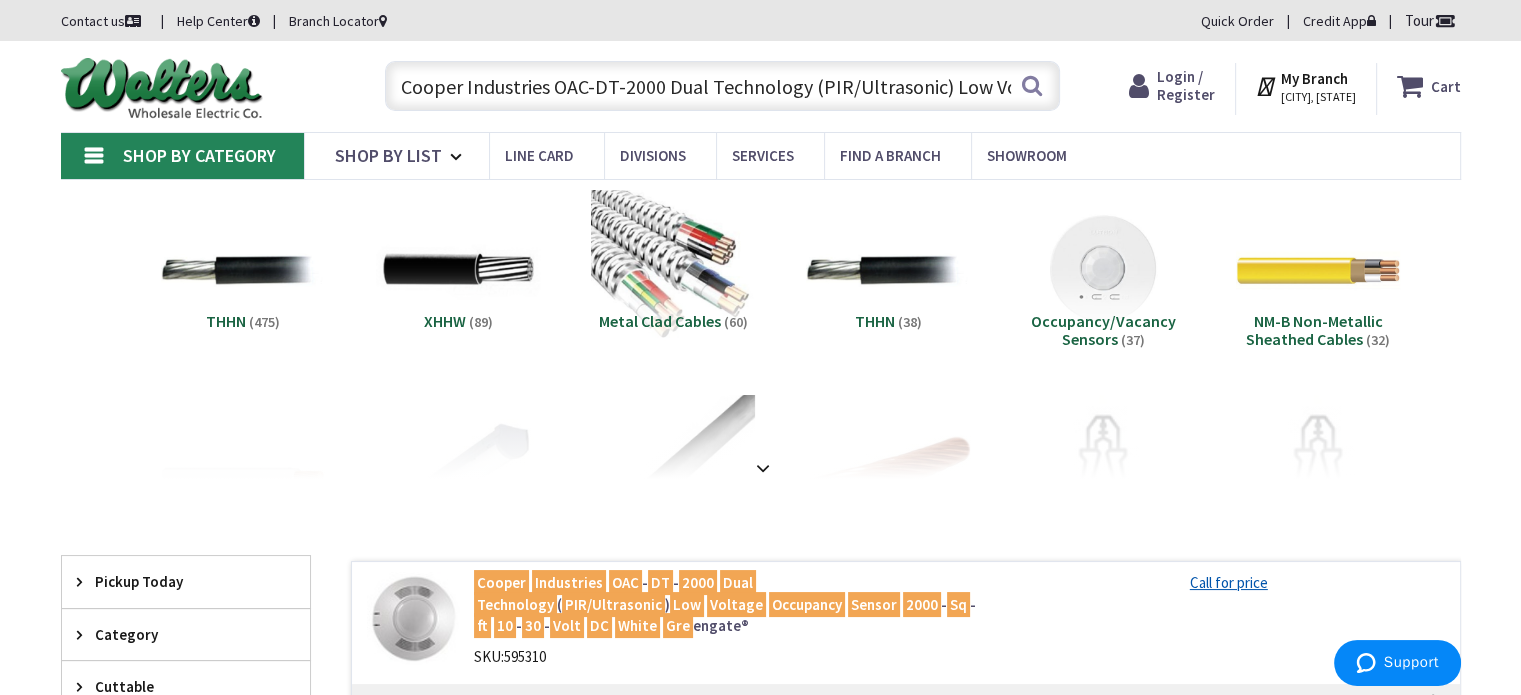 click on "View Subcategories
THHN
(475)
XHHW
(89)
Metal Clad Cables
(60)
THHN
(38)" at bounding box center (761, 920) 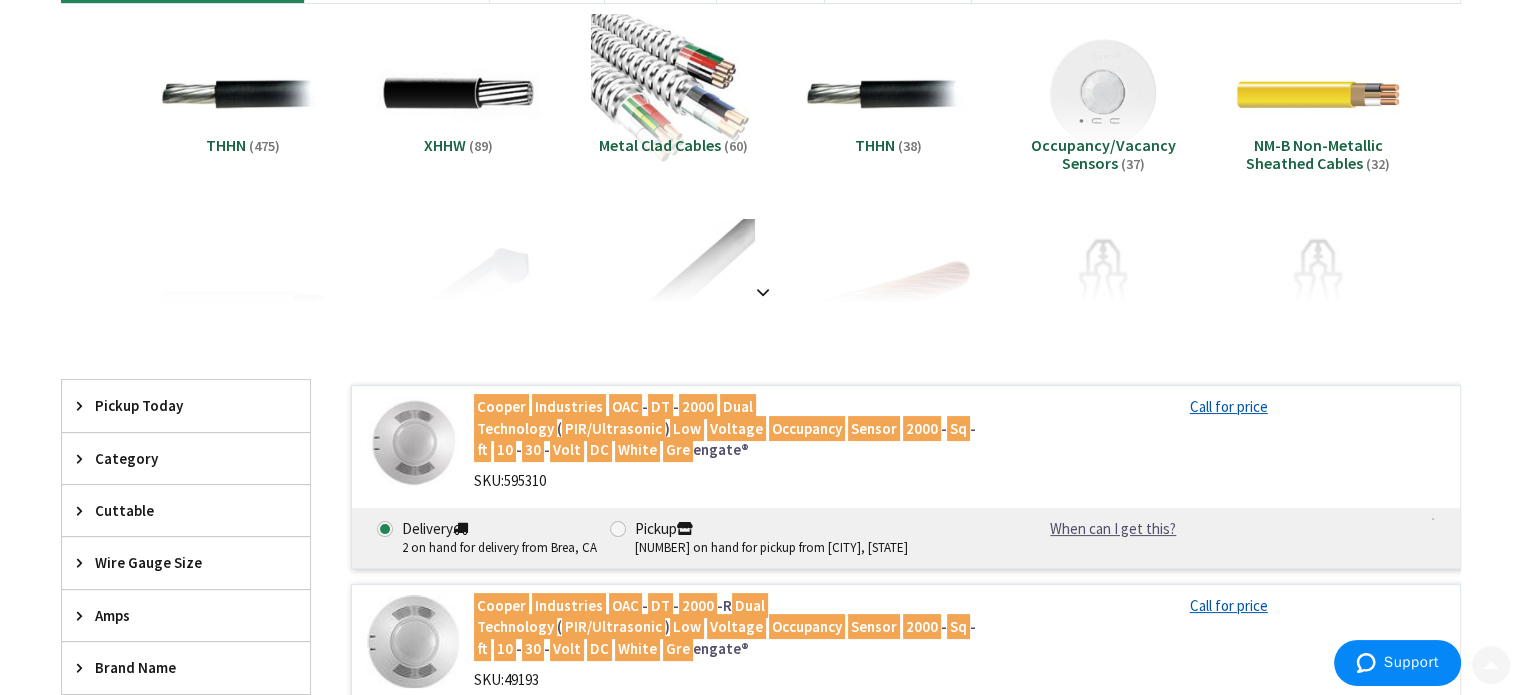 scroll, scrollTop: 500, scrollLeft: 0, axis: vertical 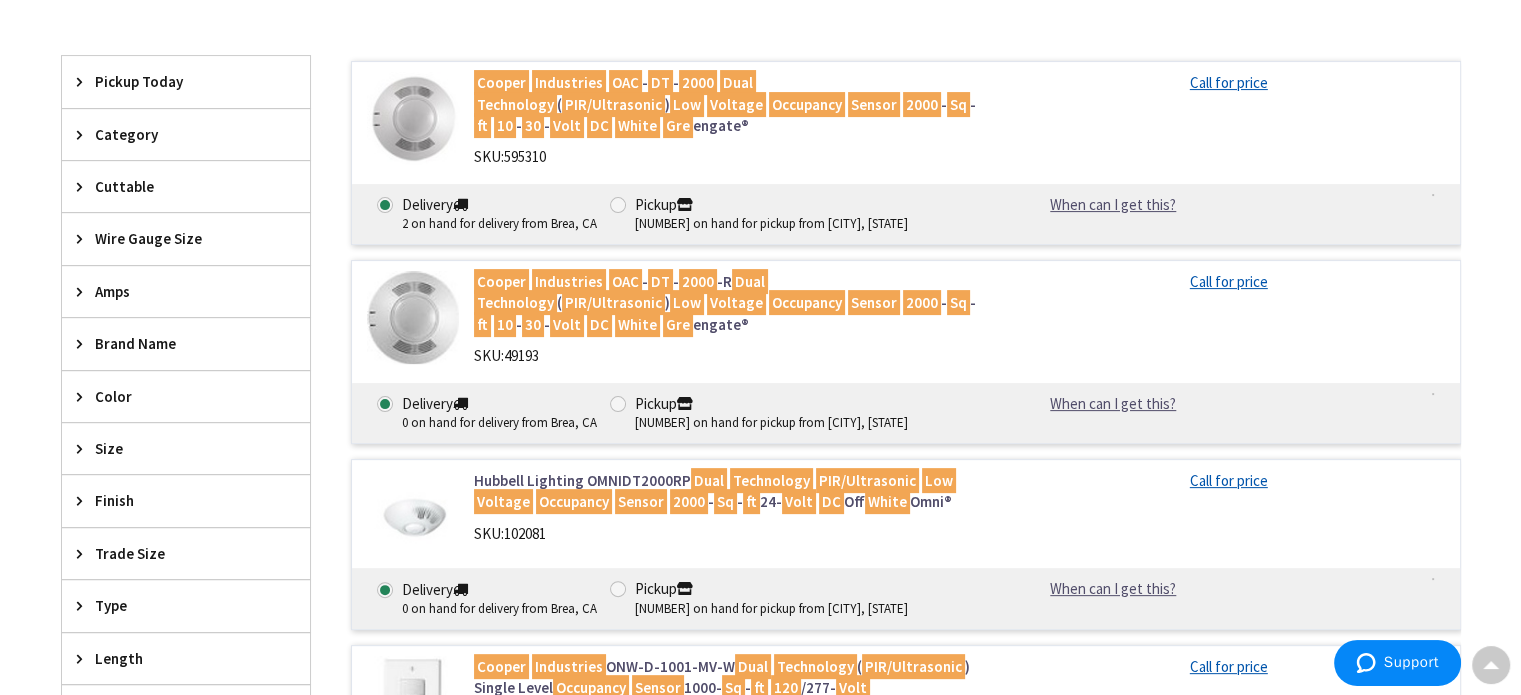 click on "Occupancy" at bounding box center [807, 302] 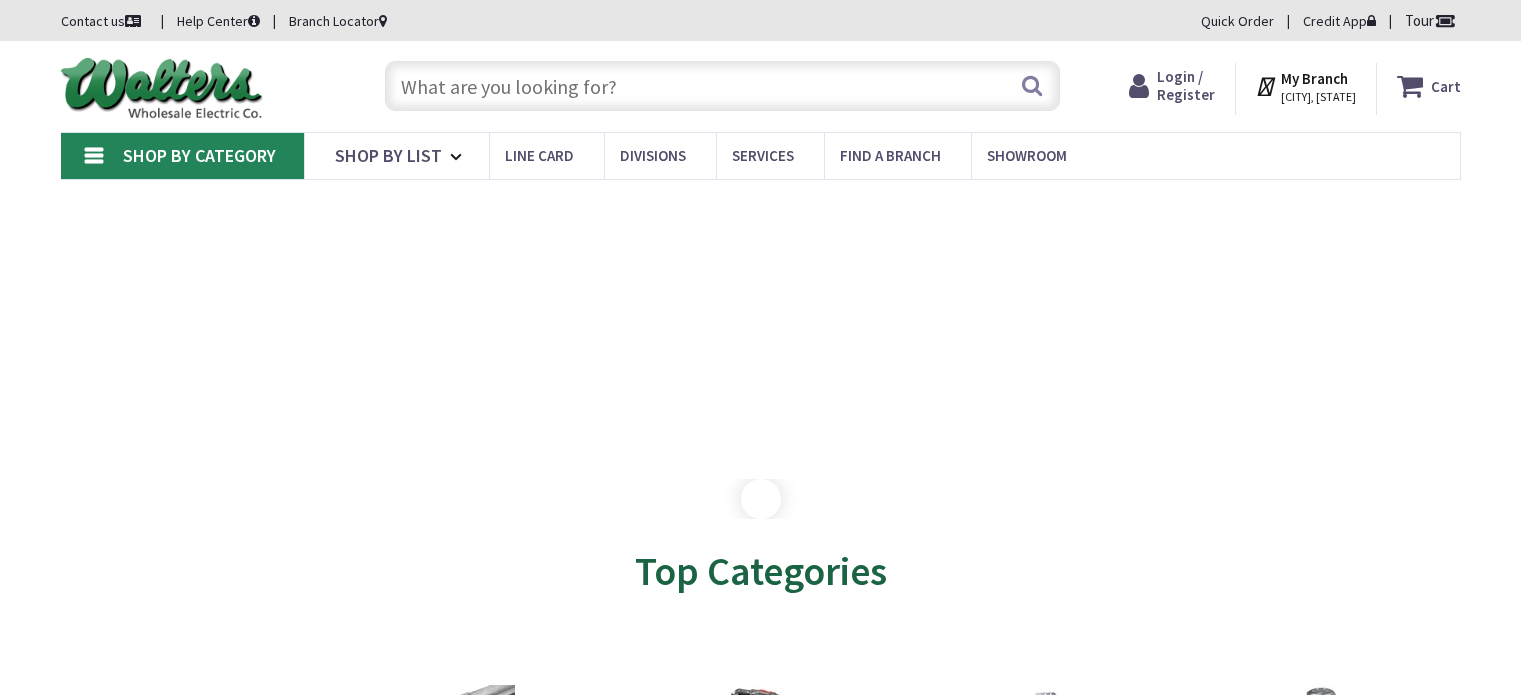 scroll, scrollTop: 0, scrollLeft: 0, axis: both 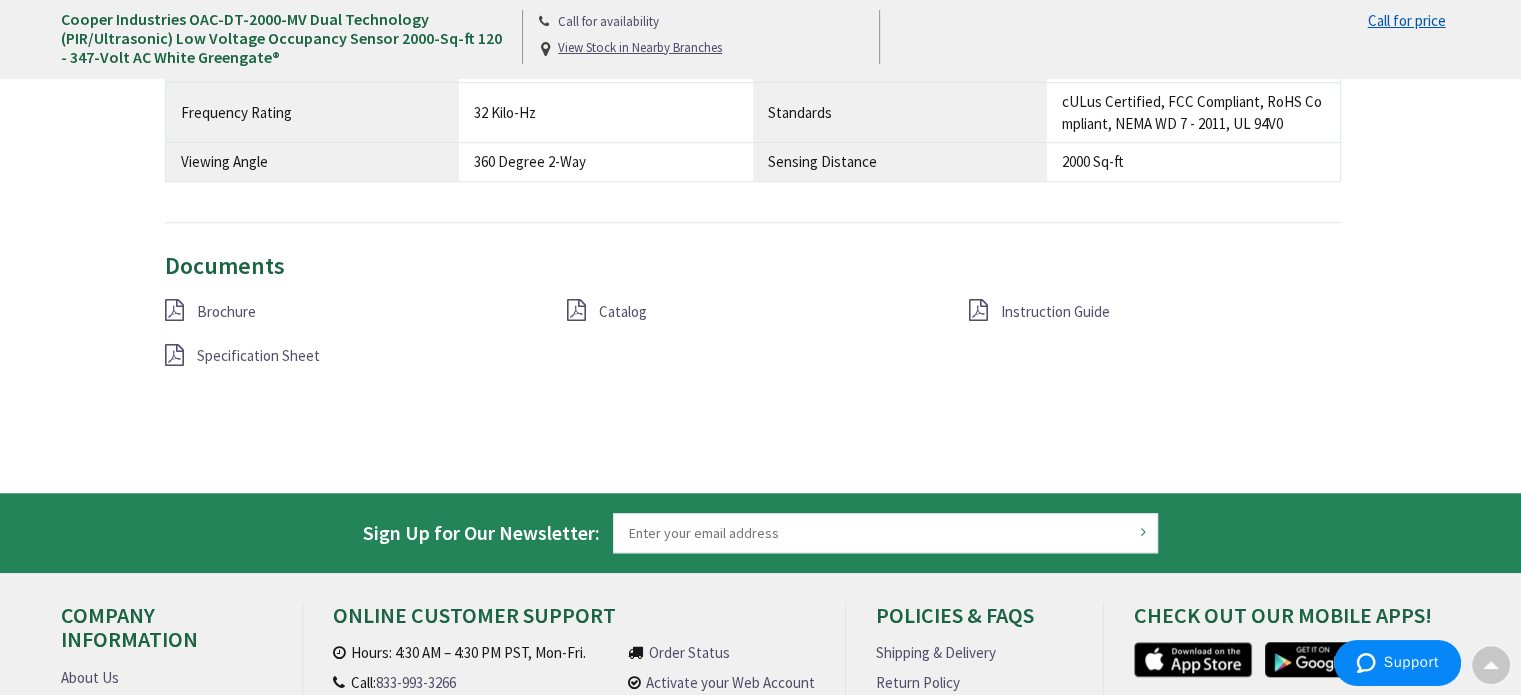 click on "Specification Sheet" at bounding box center [258, 355] 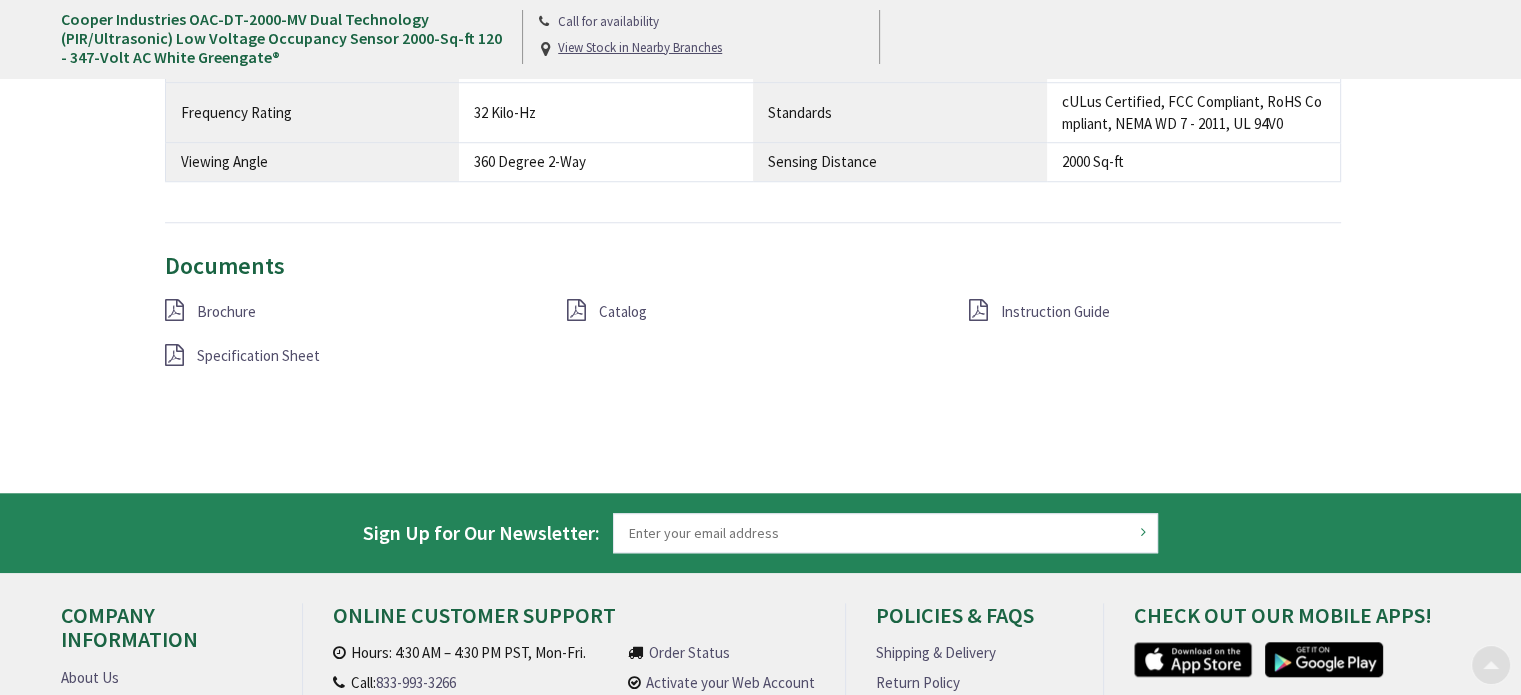 scroll, scrollTop: 0, scrollLeft: 0, axis: both 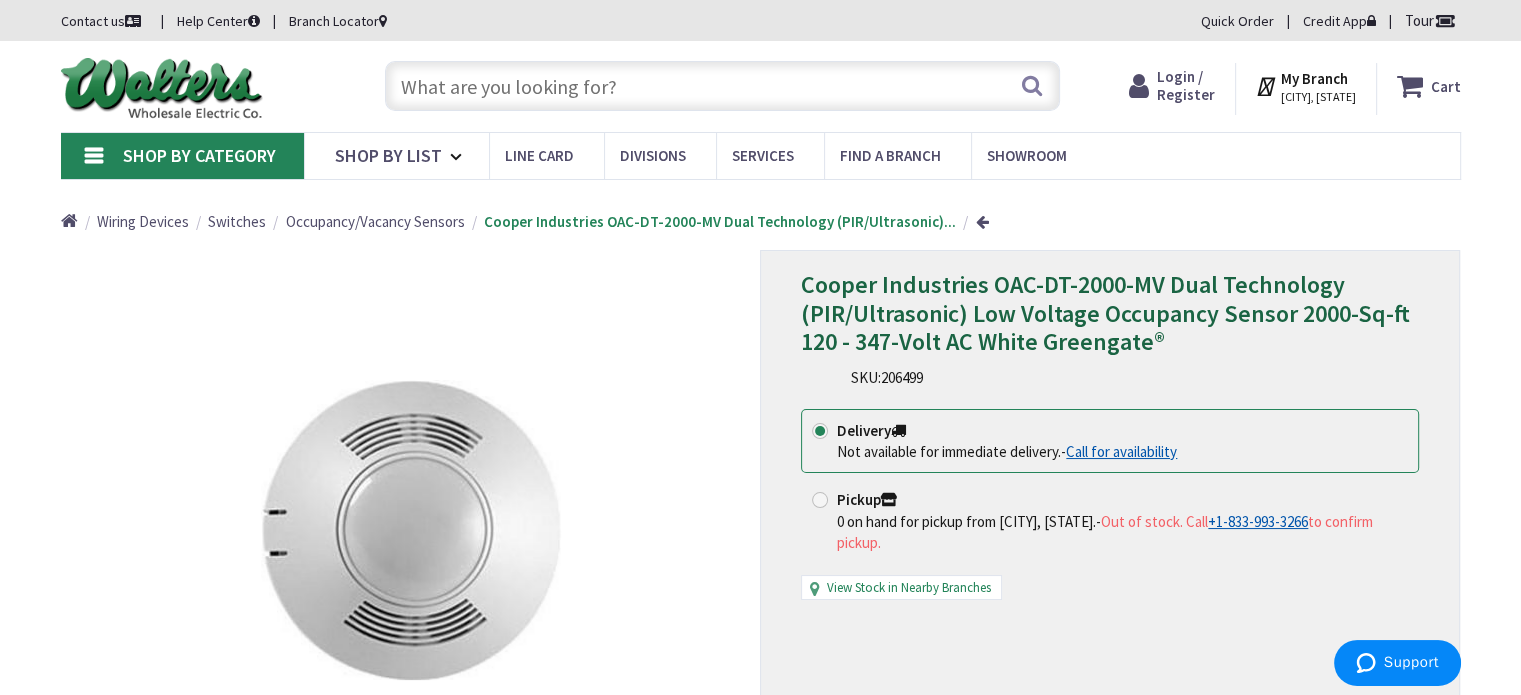 click at bounding box center [722, 86] 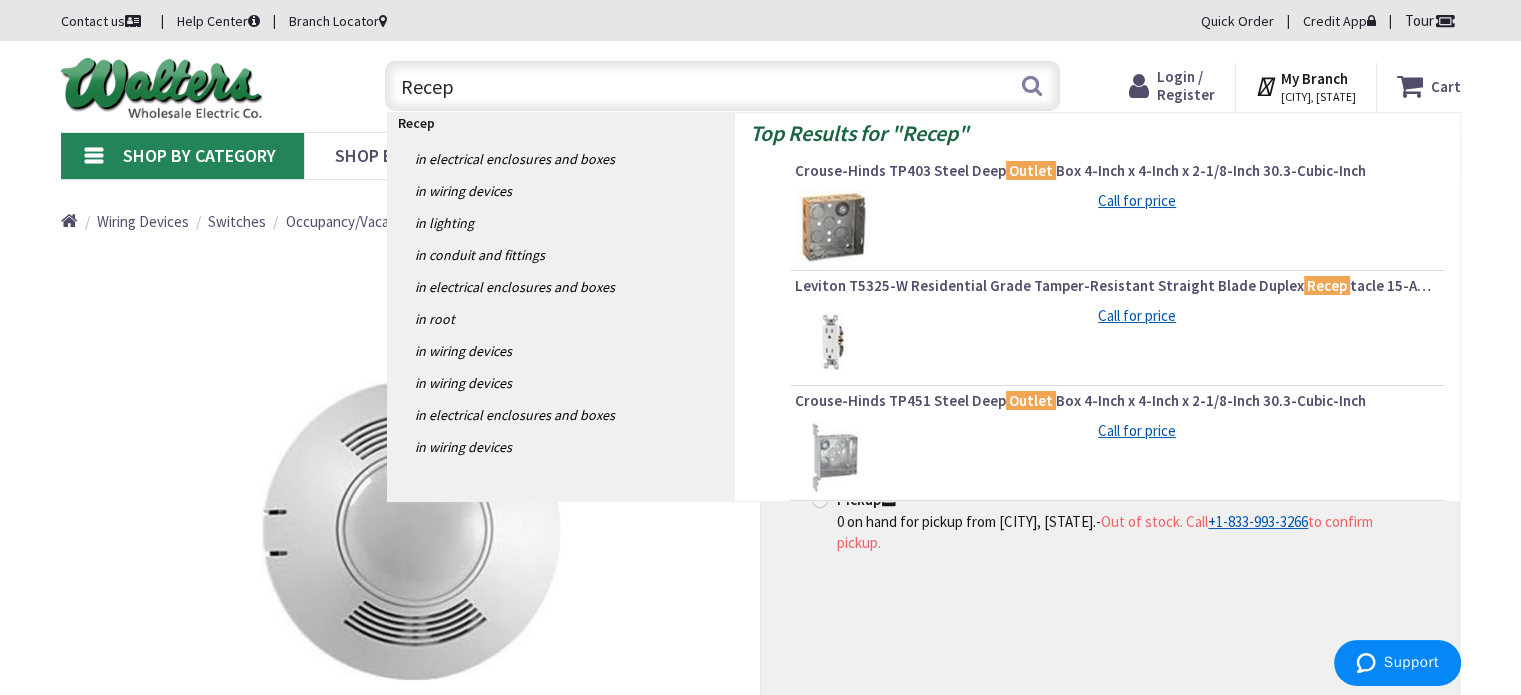 type on "Recep" 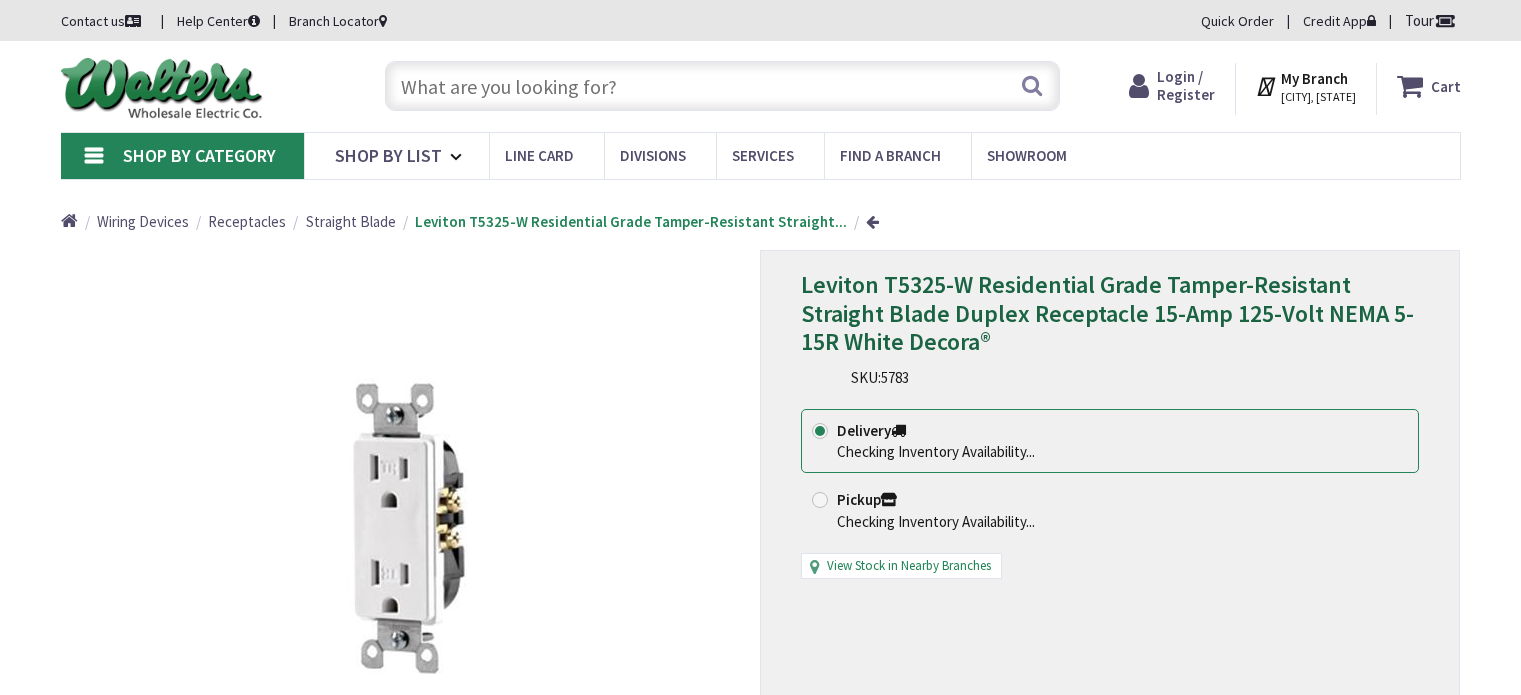 scroll, scrollTop: 0, scrollLeft: 0, axis: both 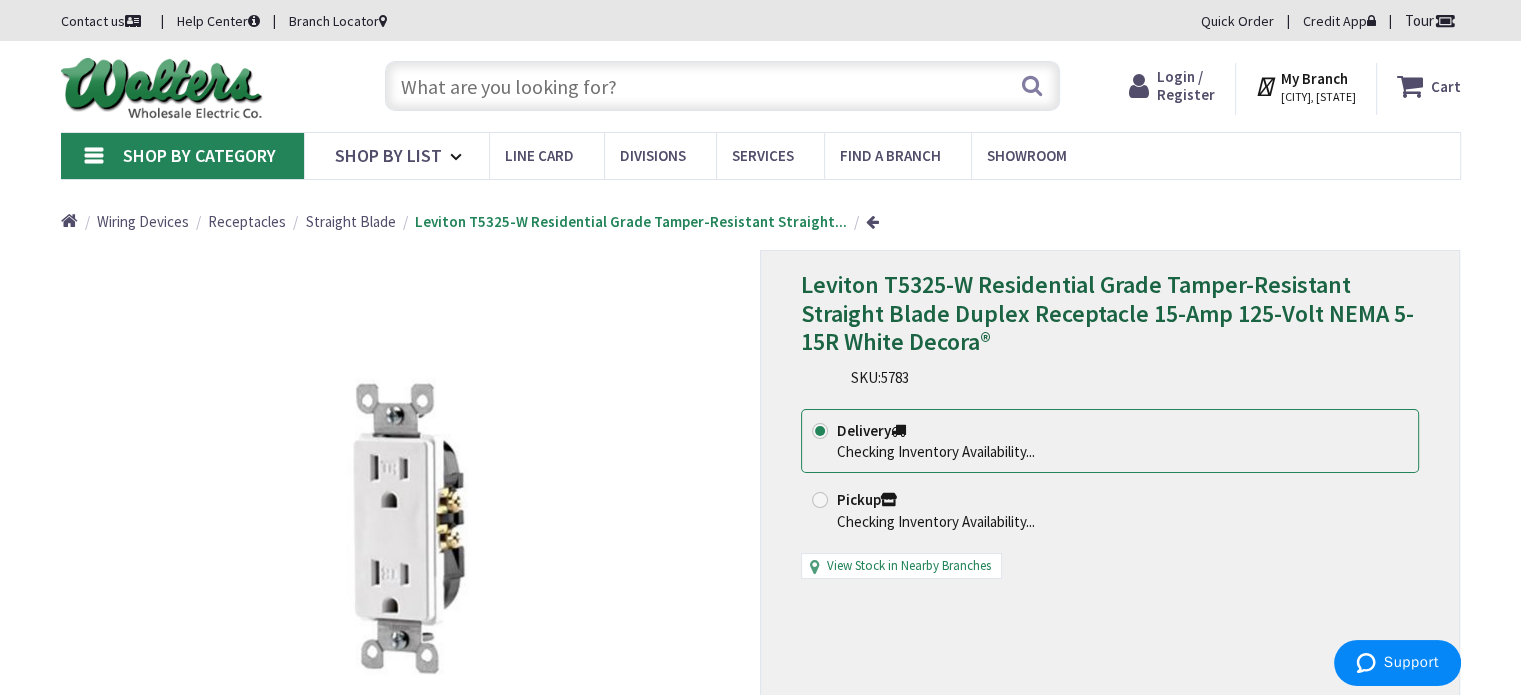 click at bounding box center [722, 86] 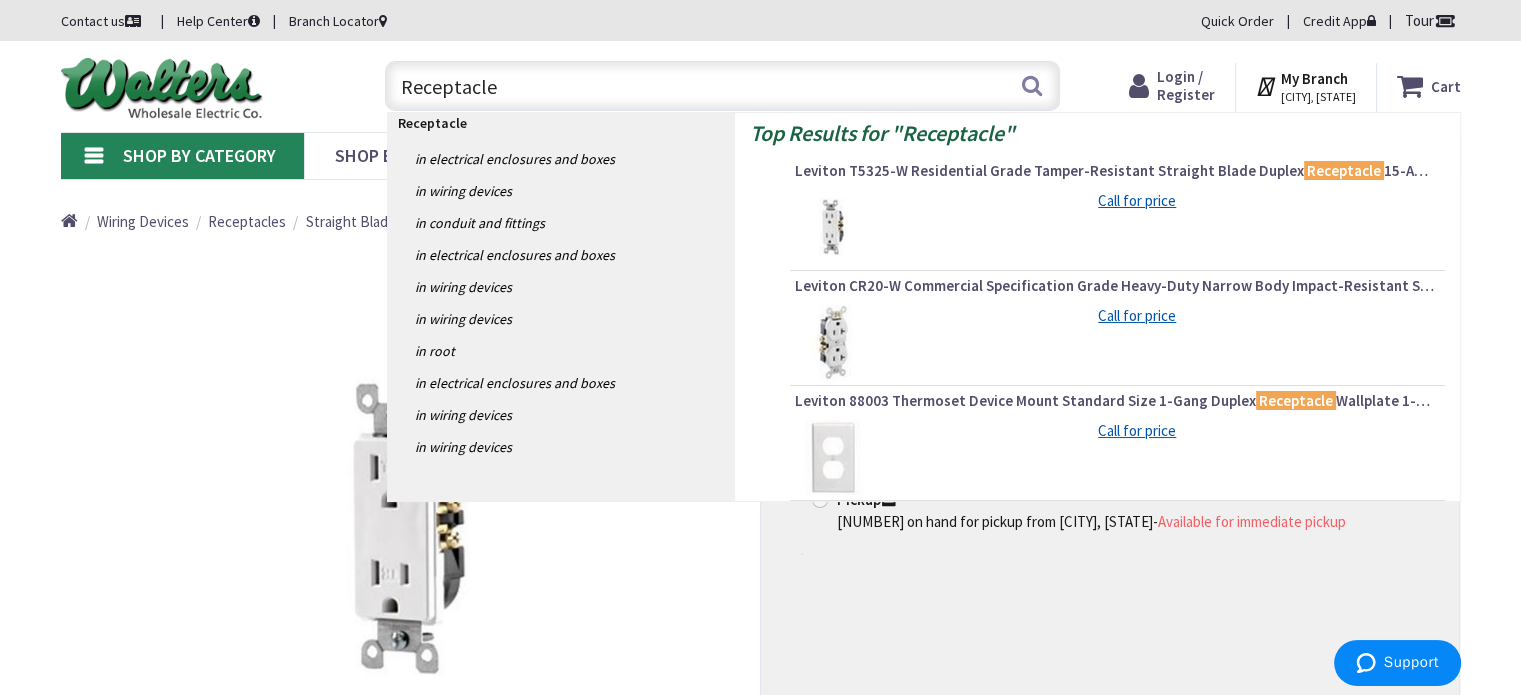 type on "Receptacle" 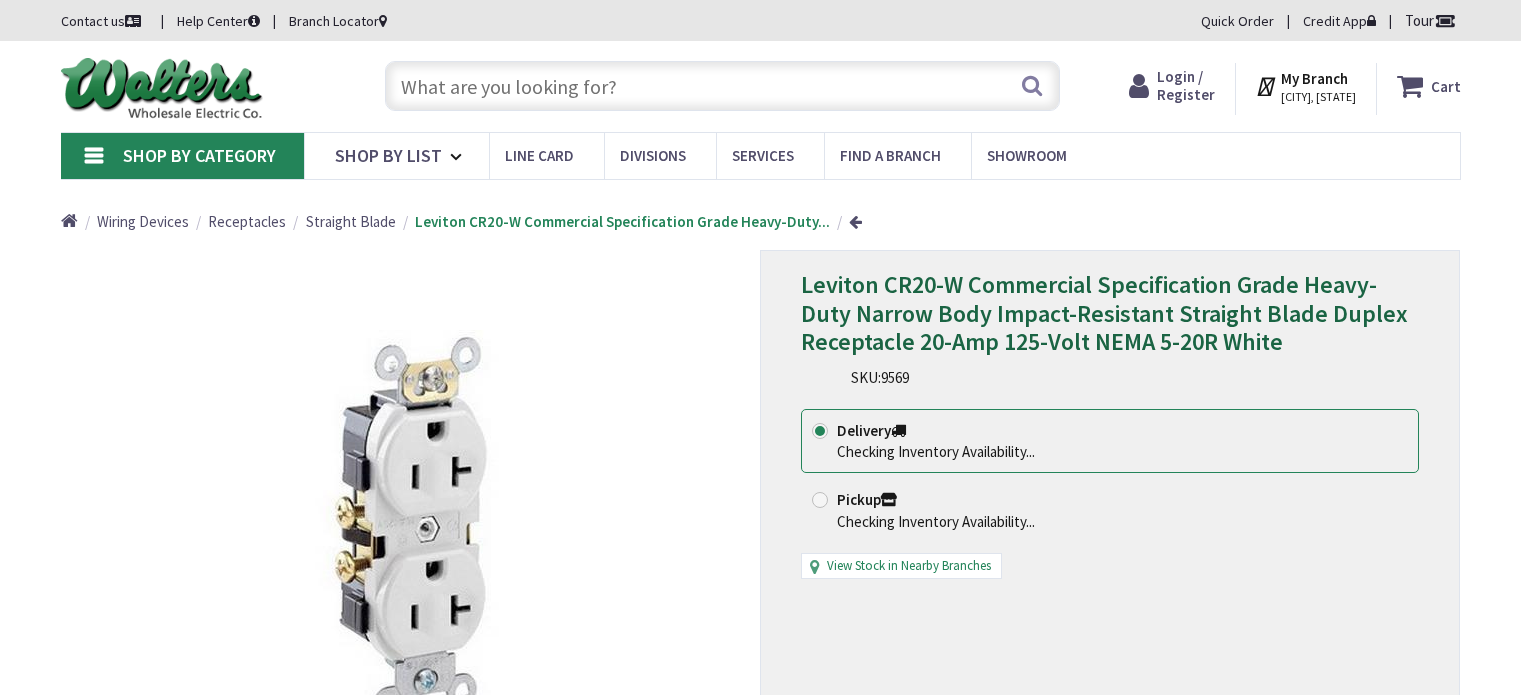 scroll, scrollTop: 0, scrollLeft: 0, axis: both 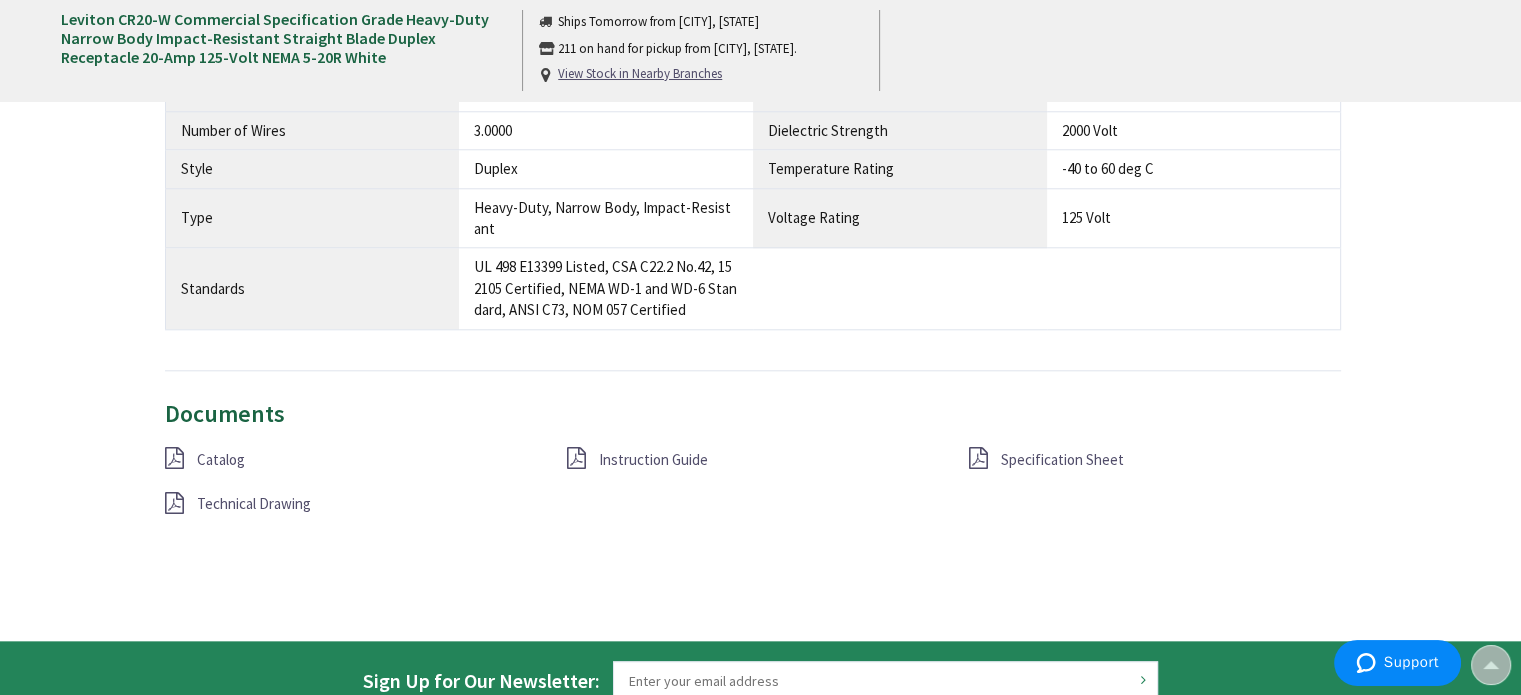click on "Specification Sheet" at bounding box center (1062, 459) 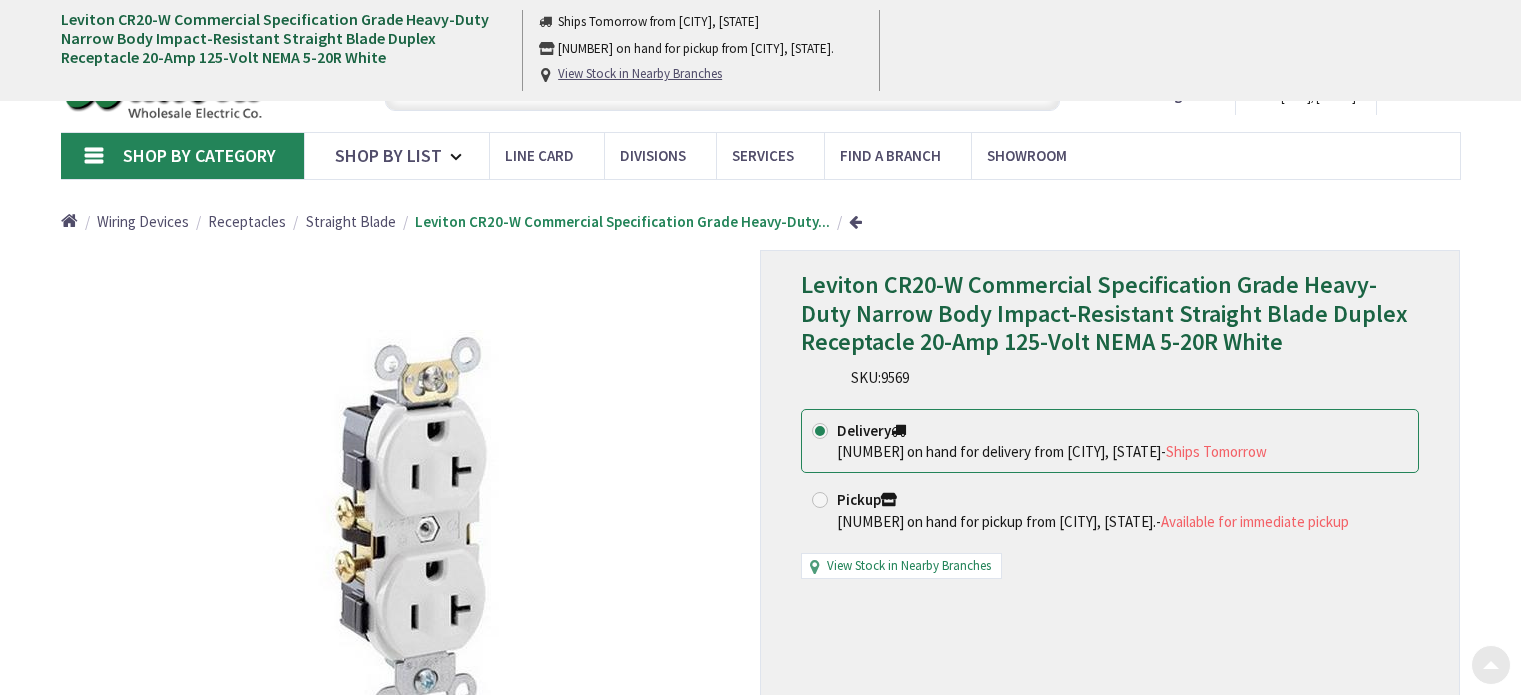 scroll, scrollTop: 1979, scrollLeft: 0, axis: vertical 